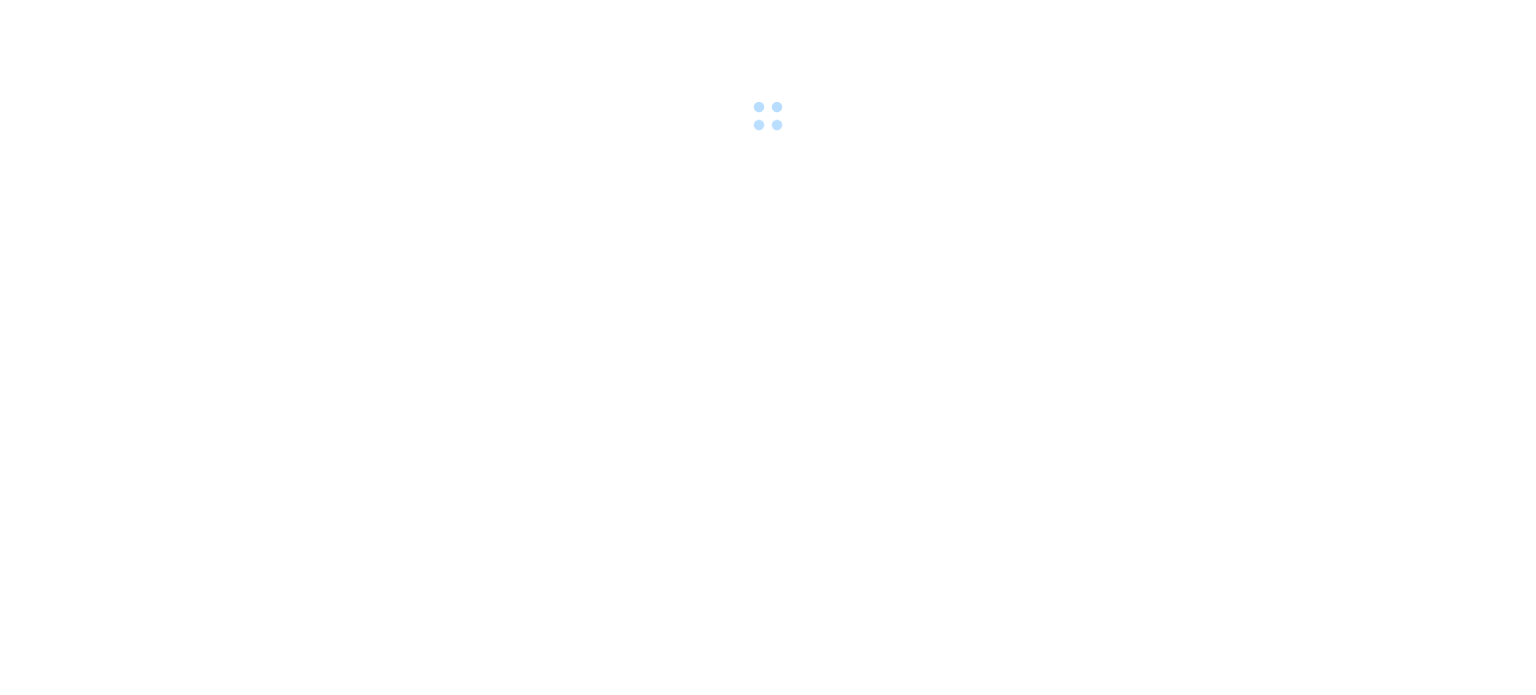 scroll, scrollTop: 0, scrollLeft: 0, axis: both 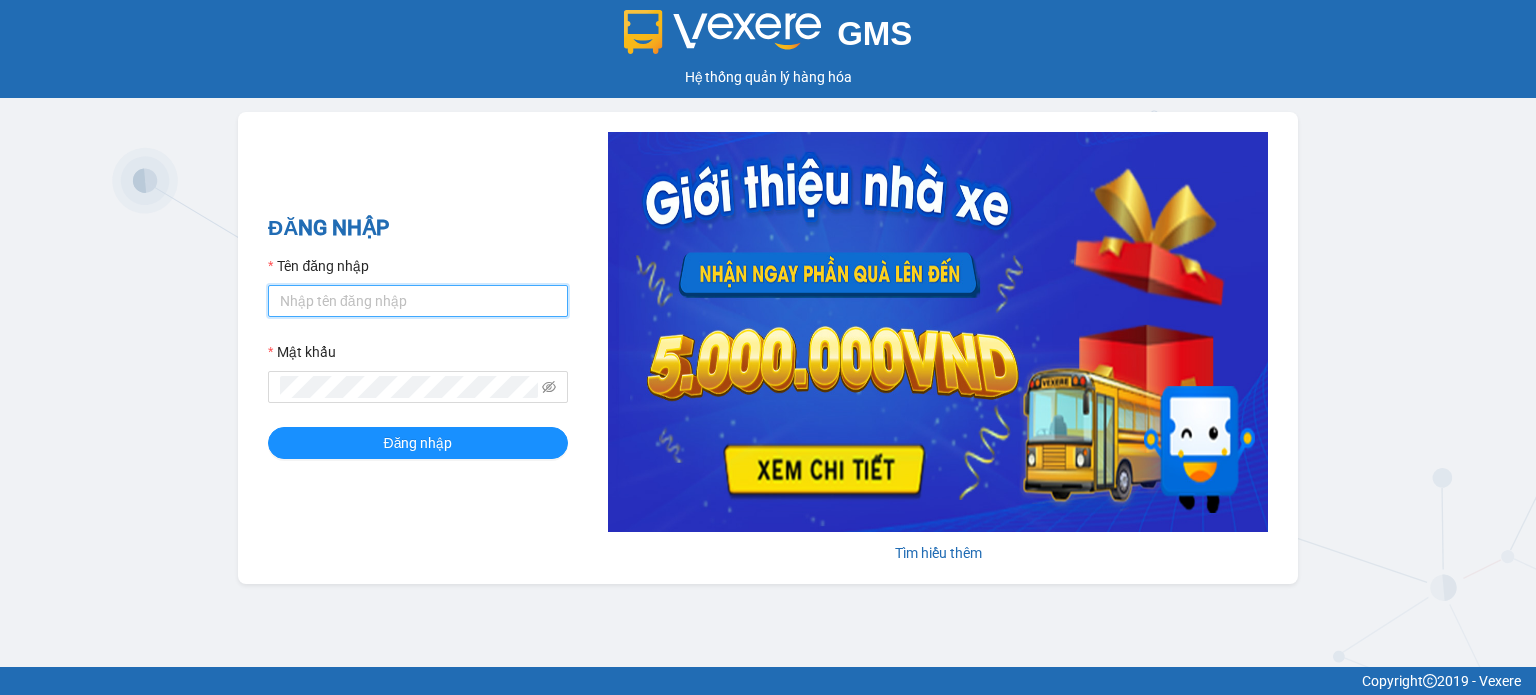 type on "aththanh.halan" 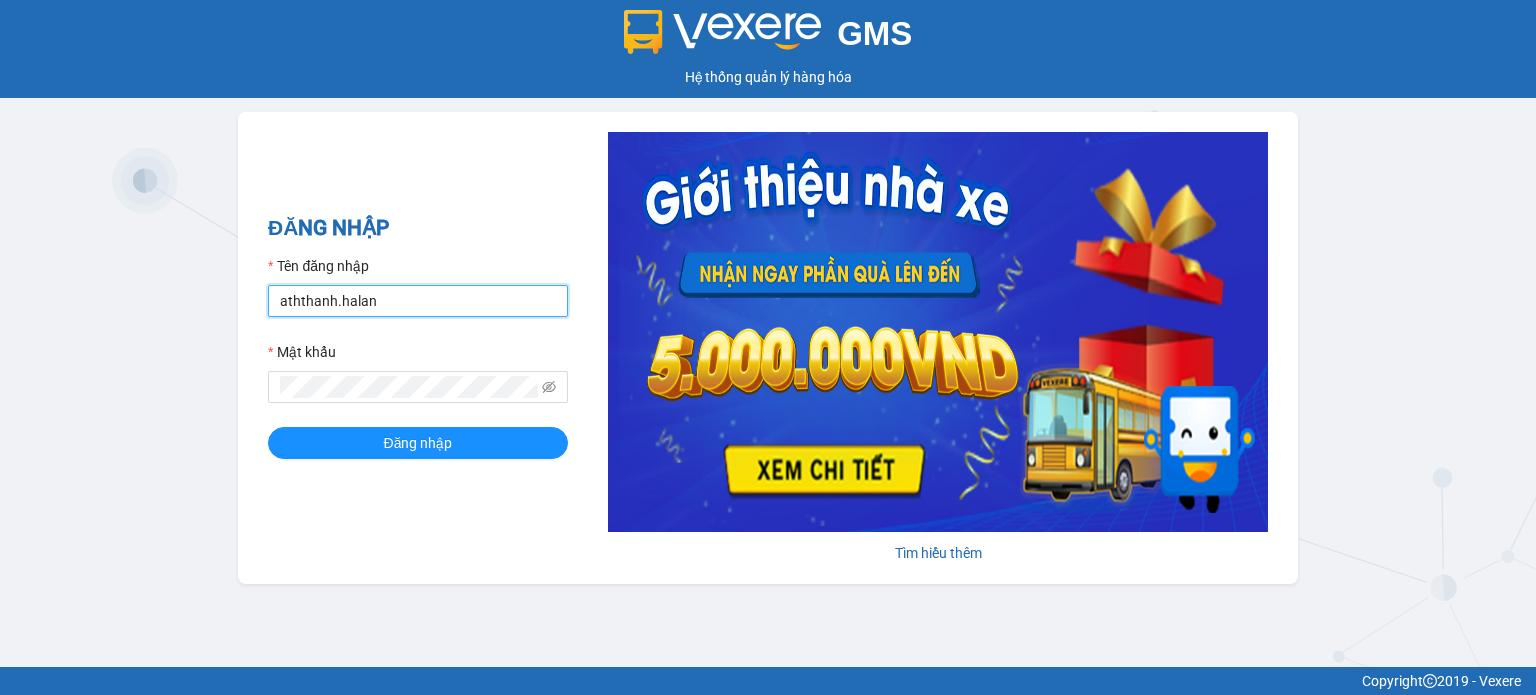 click on "aththanh.halan" at bounding box center [418, 301] 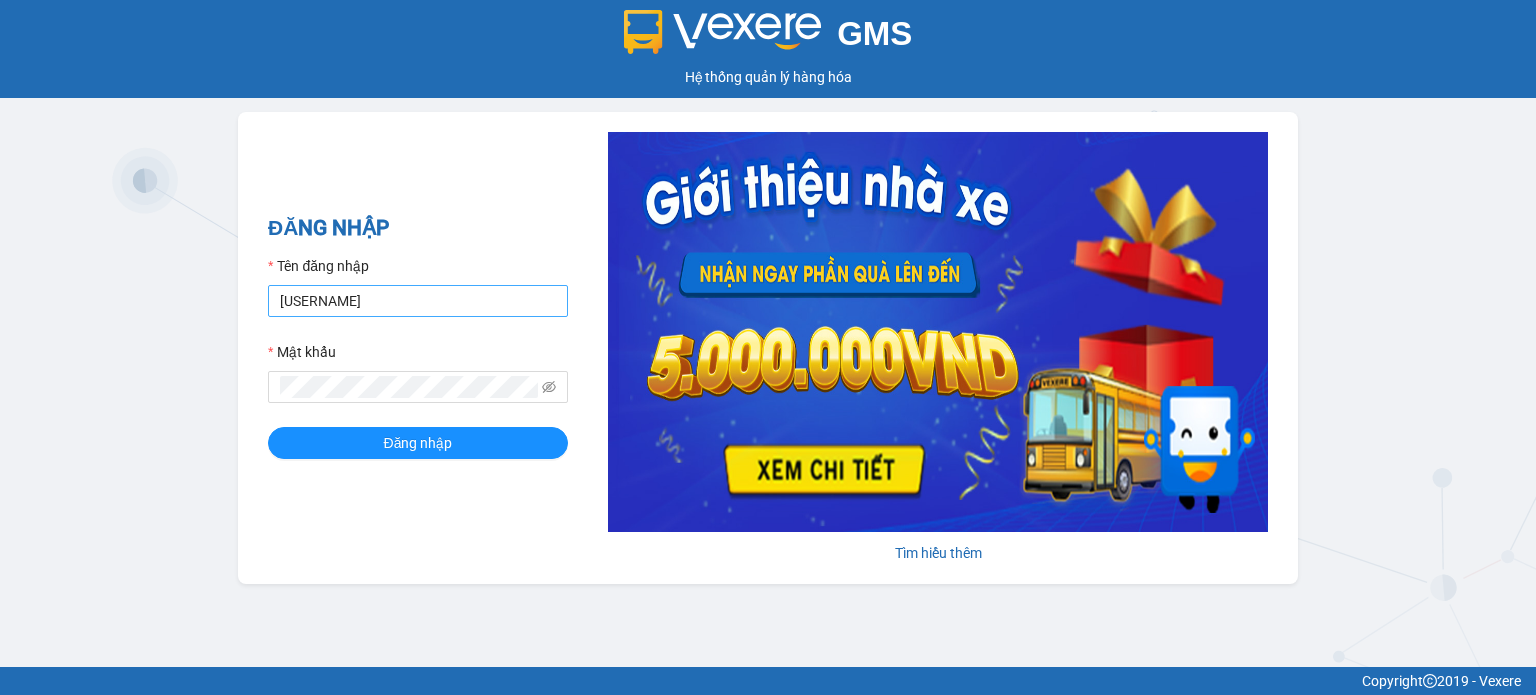 click on "tqanh.hlts" at bounding box center [418, 301] 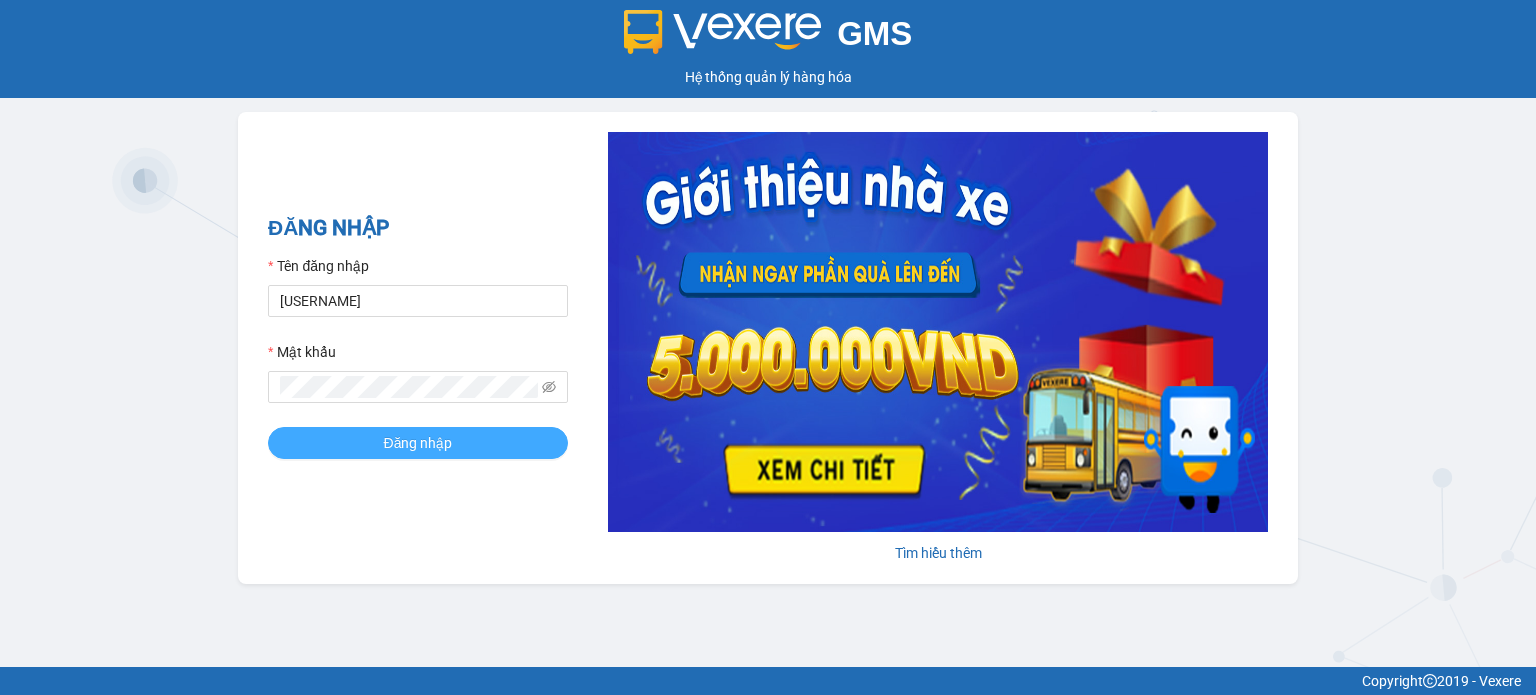 click on "Đăng nhập" at bounding box center [418, 443] 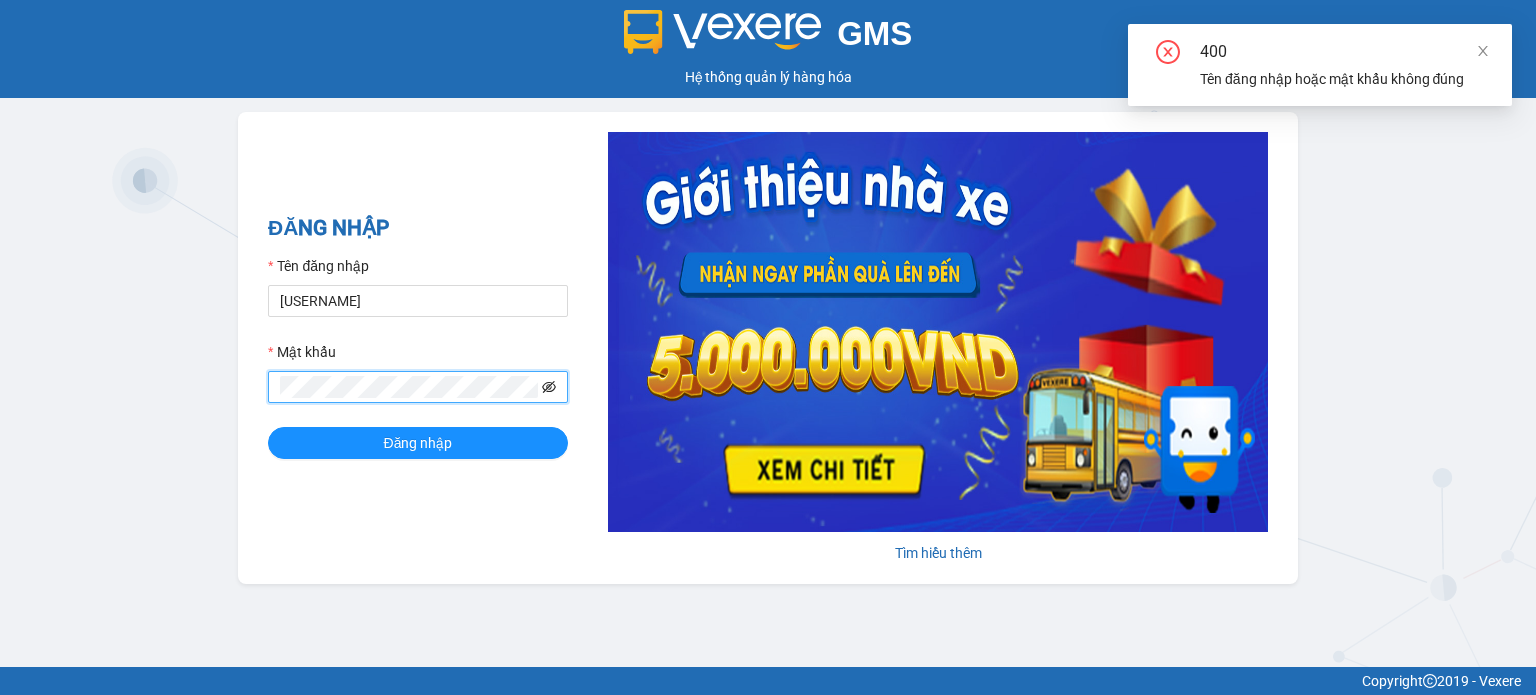 click 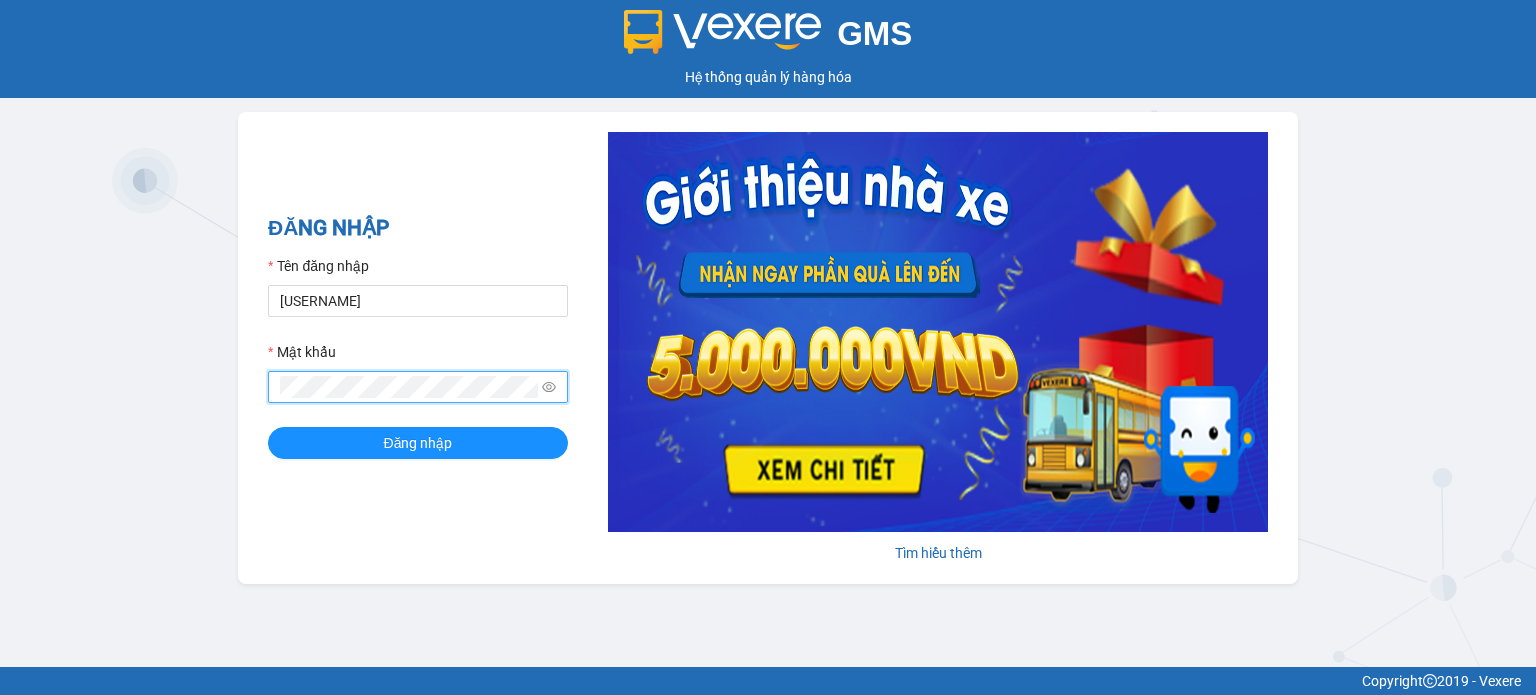 click on "GMS Hệ thống quản lý hàng hóa ĐĂNG NHẬP Tên đăng nhập tqanh.halan Mật khẩu Đăng nhập Tìm hiểu thêm" at bounding box center [768, 333] 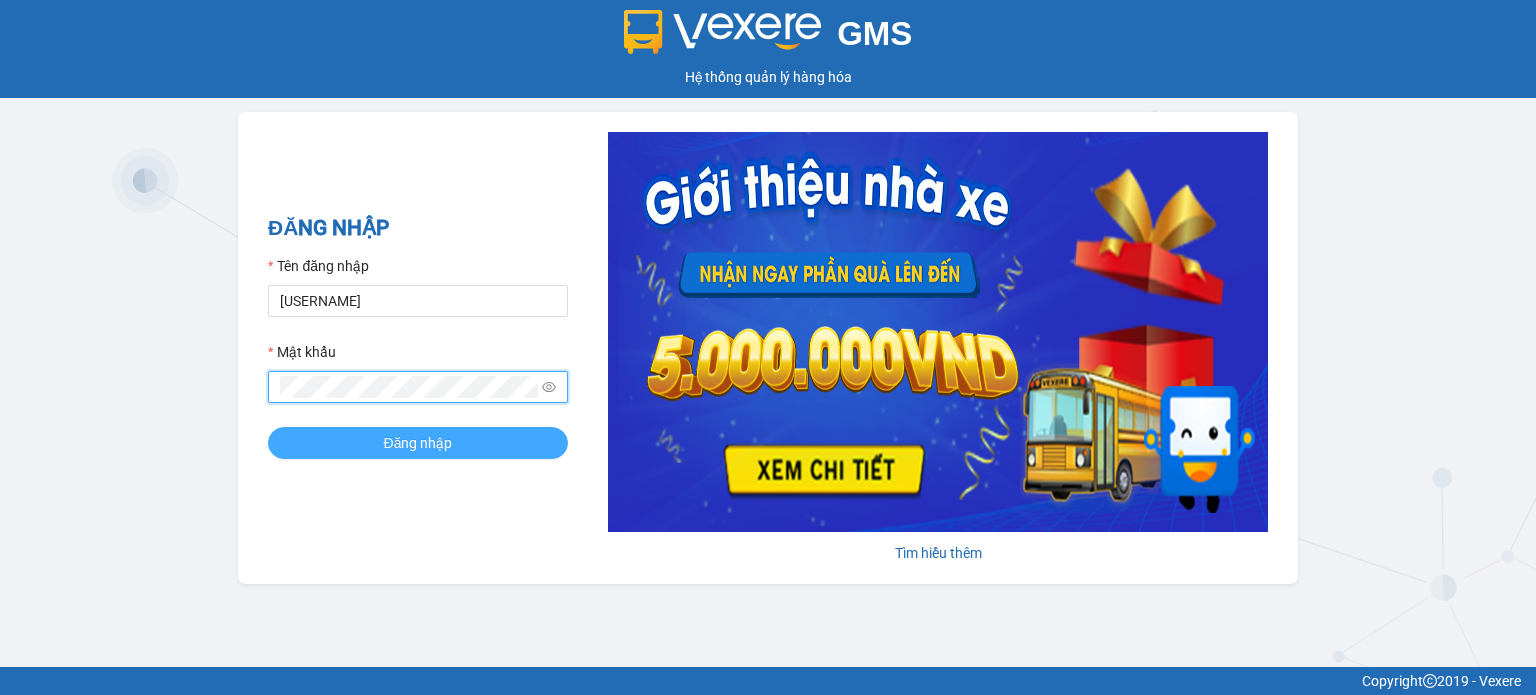 click on "Đăng nhập" at bounding box center (418, 443) 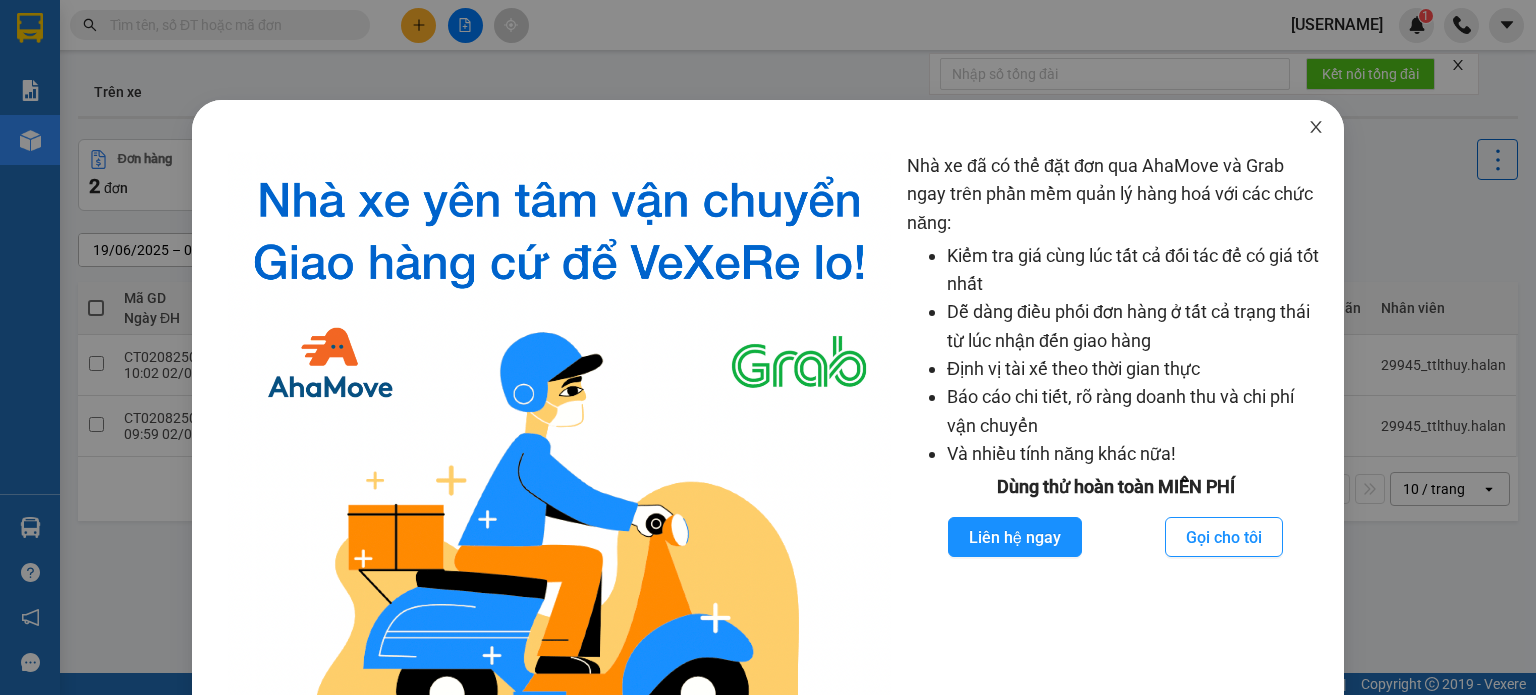 click at bounding box center (1316, 128) 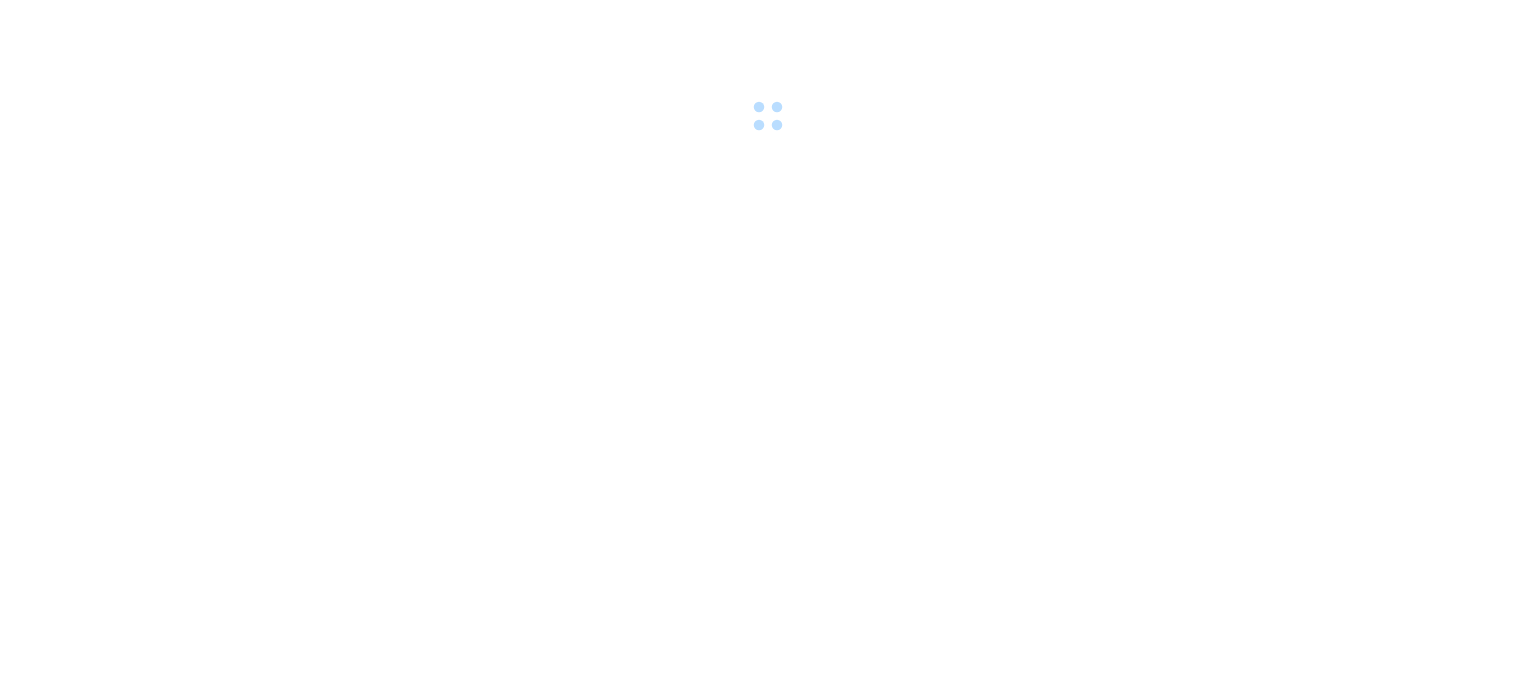 scroll, scrollTop: 0, scrollLeft: 0, axis: both 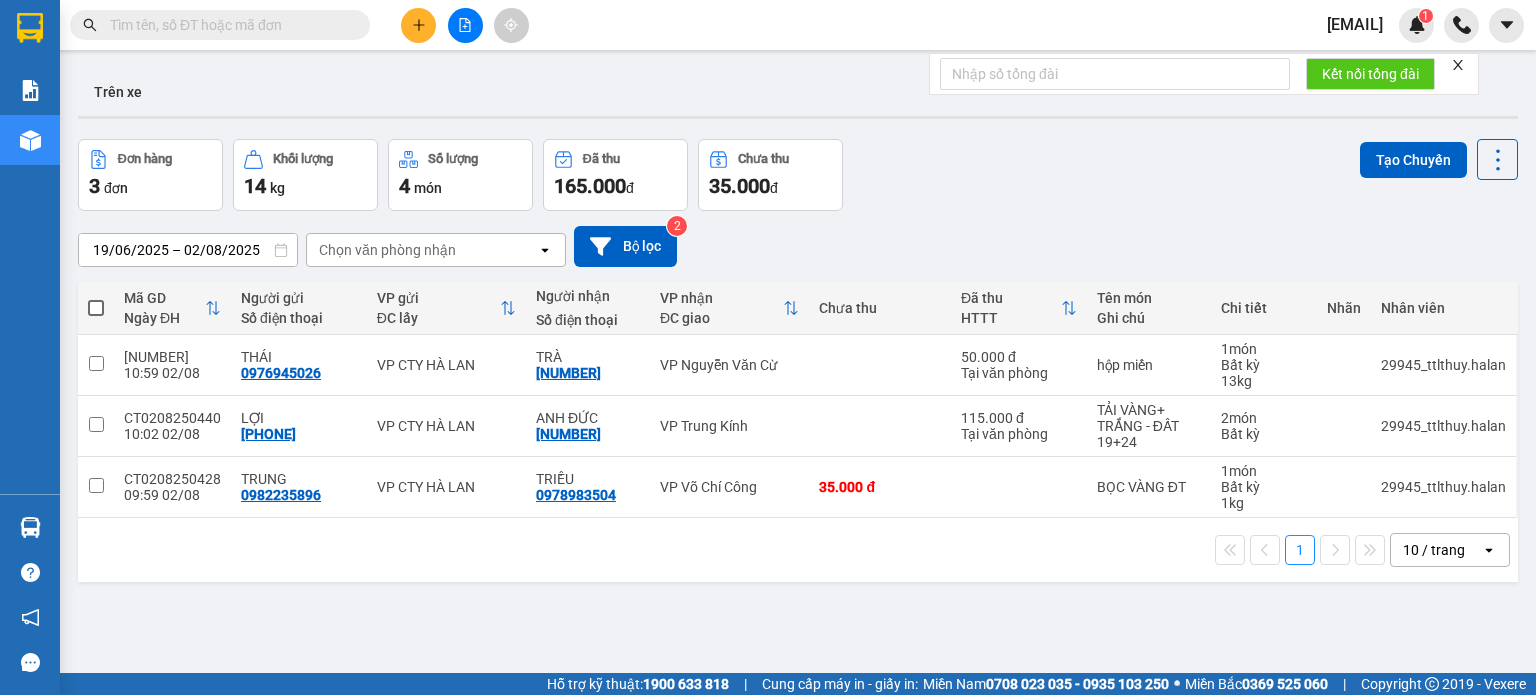 drag, startPoint x: 1080, startPoint y: 83, endPoint x: 935, endPoint y: 172, distance: 170.13524 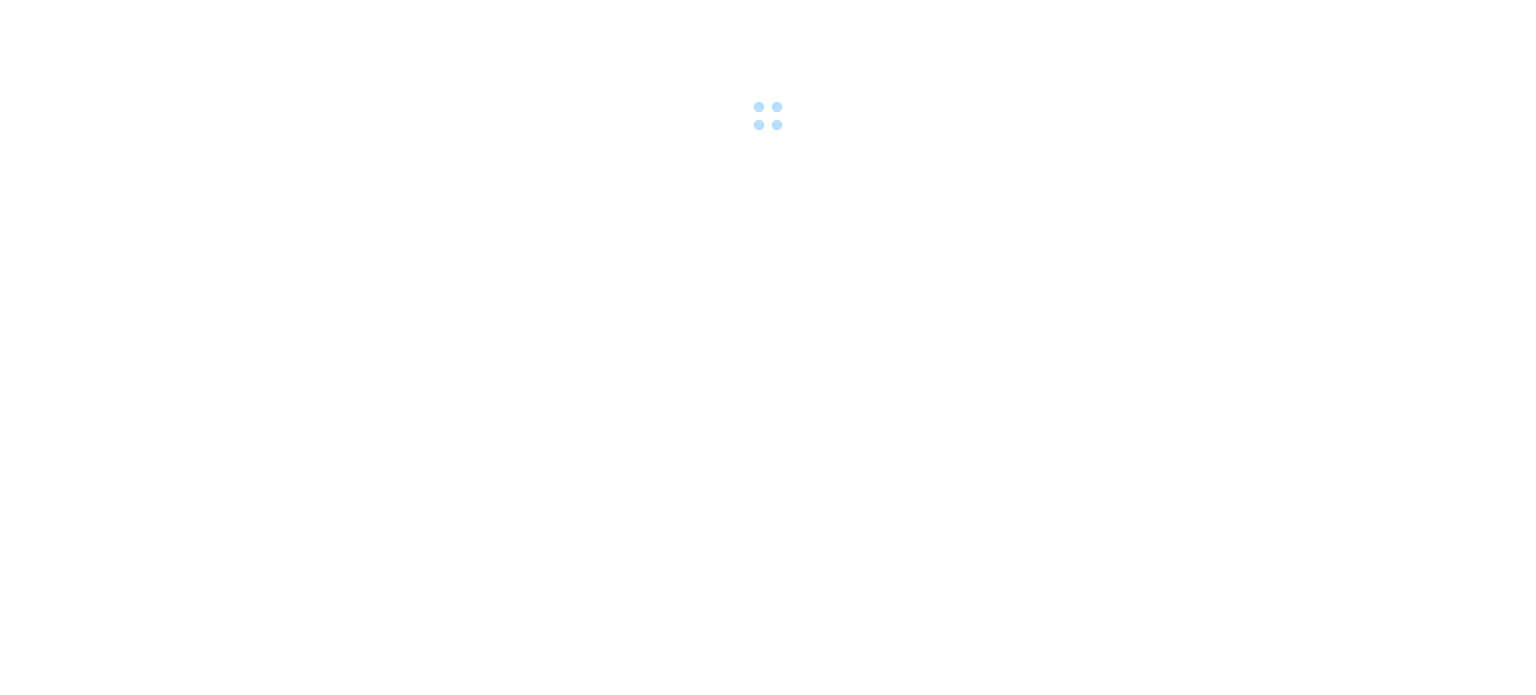 scroll, scrollTop: 0, scrollLeft: 0, axis: both 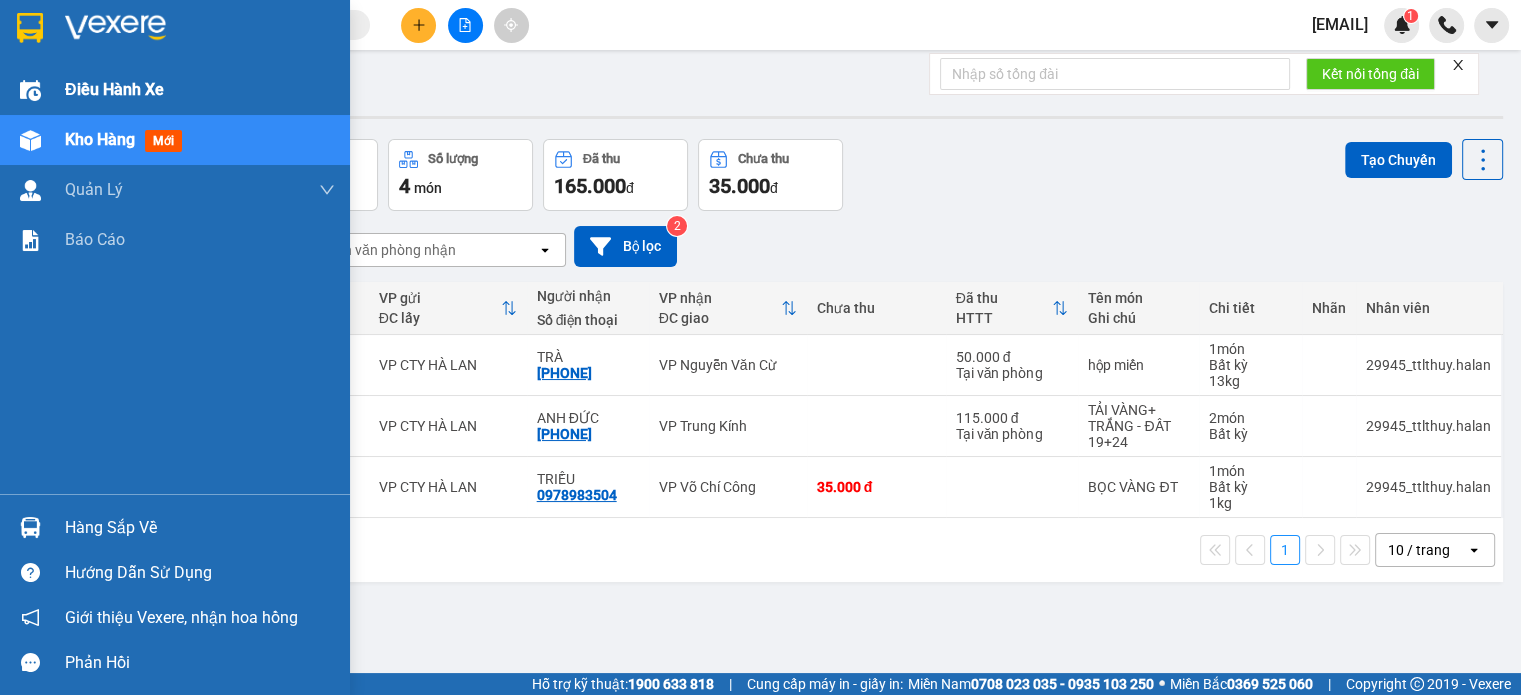 click on "Điều hành xe" at bounding box center [114, 89] 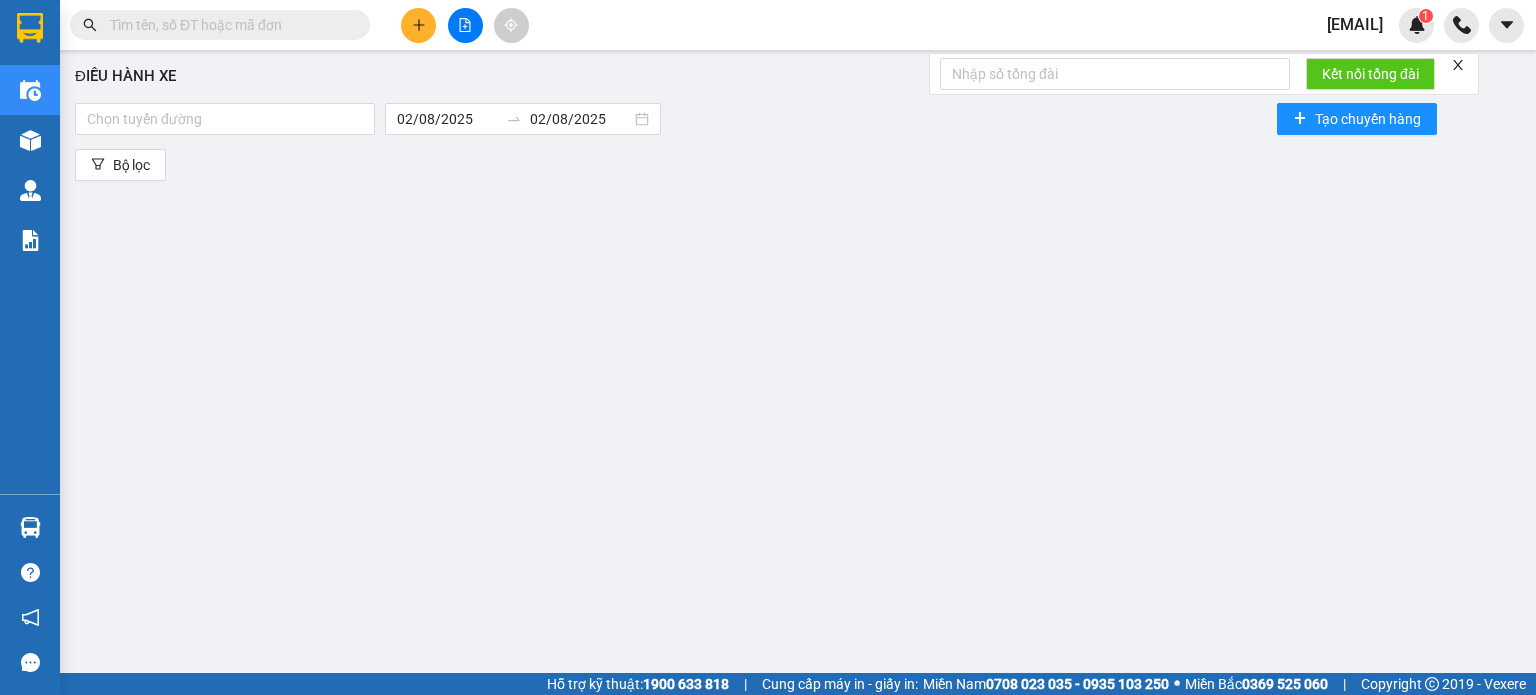 click on "Điều hành xe   Chọn tuyến đường 02/08/2025 02/08/2025 Tạo chuyến hàng Bộ lọc" at bounding box center [798, 362] 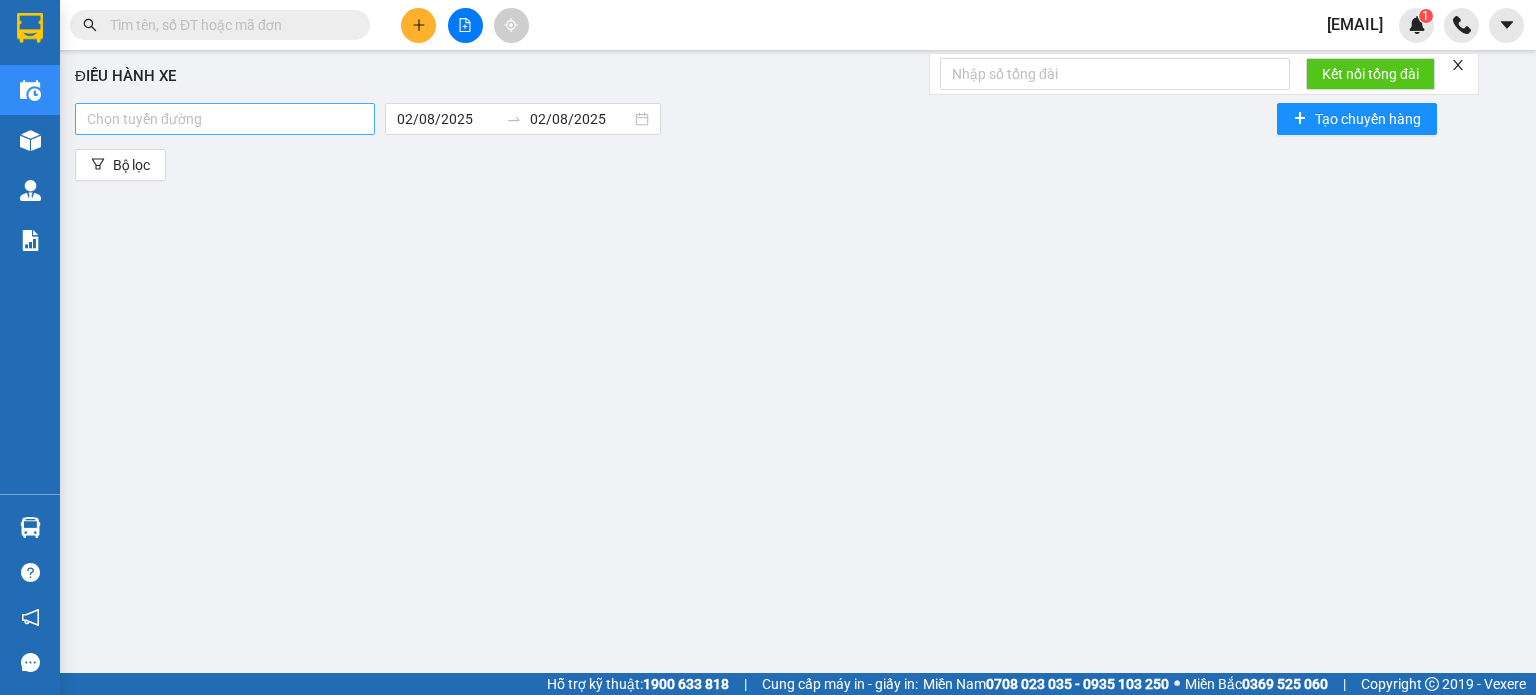 click at bounding box center [225, 119] 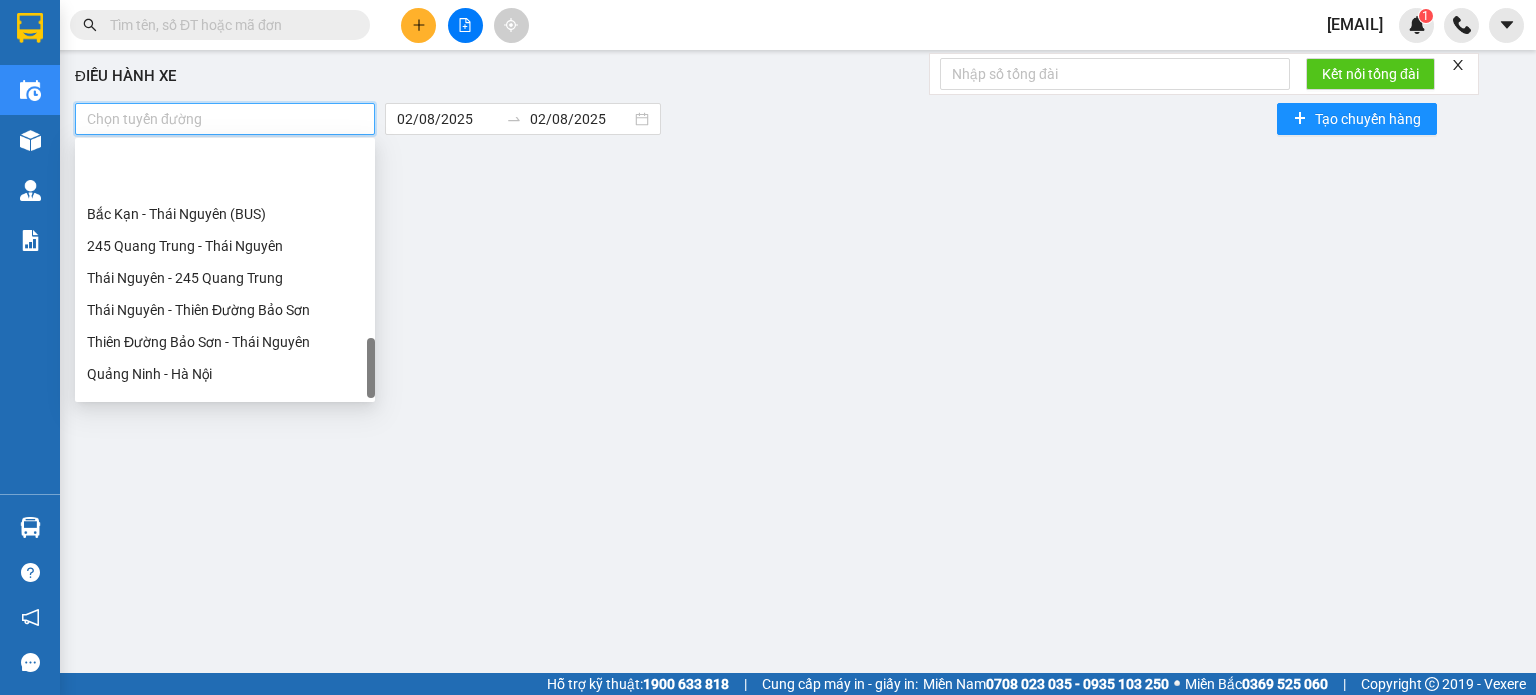 scroll, scrollTop: 1088, scrollLeft: 0, axis: vertical 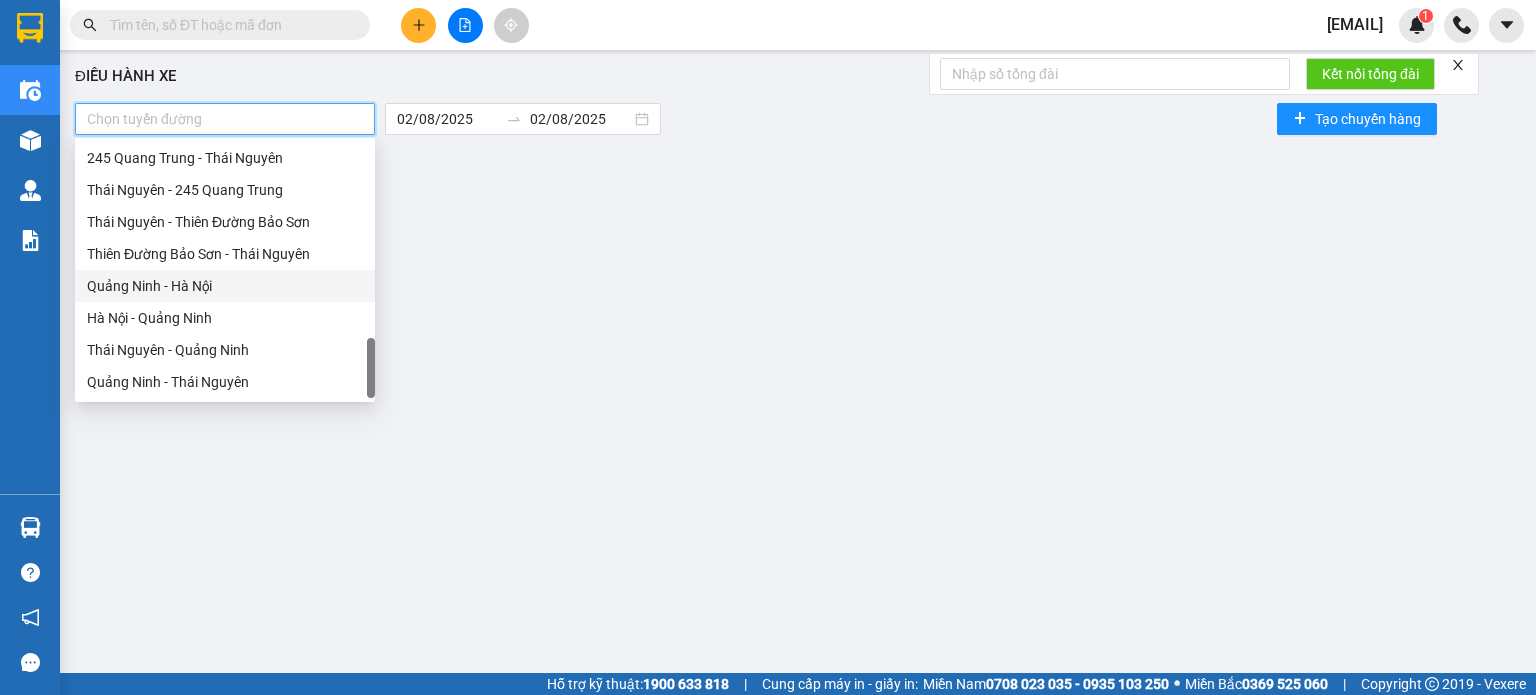 click on "Quảng Ninh - Hà Nội" at bounding box center [225, 286] 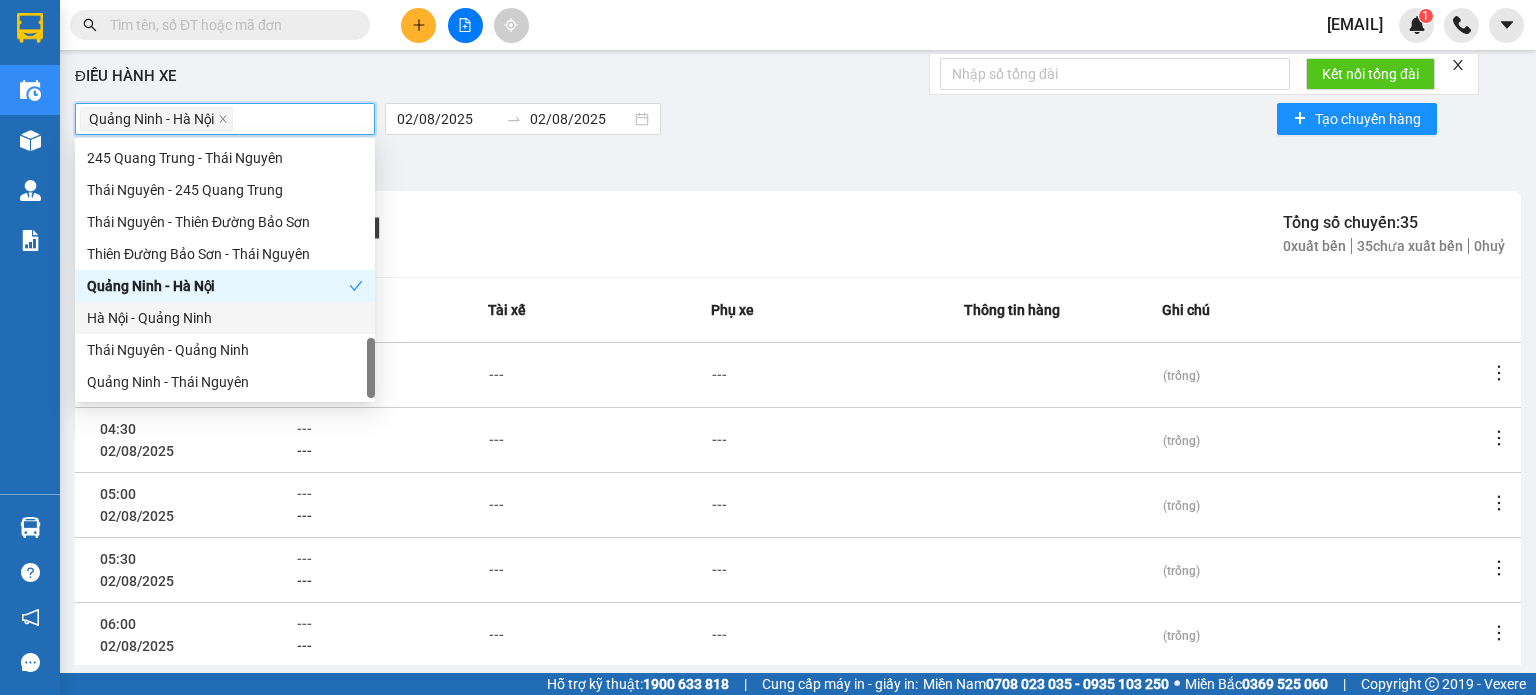 click on "Hà Nội - Quảng Ninh" at bounding box center (225, 318) 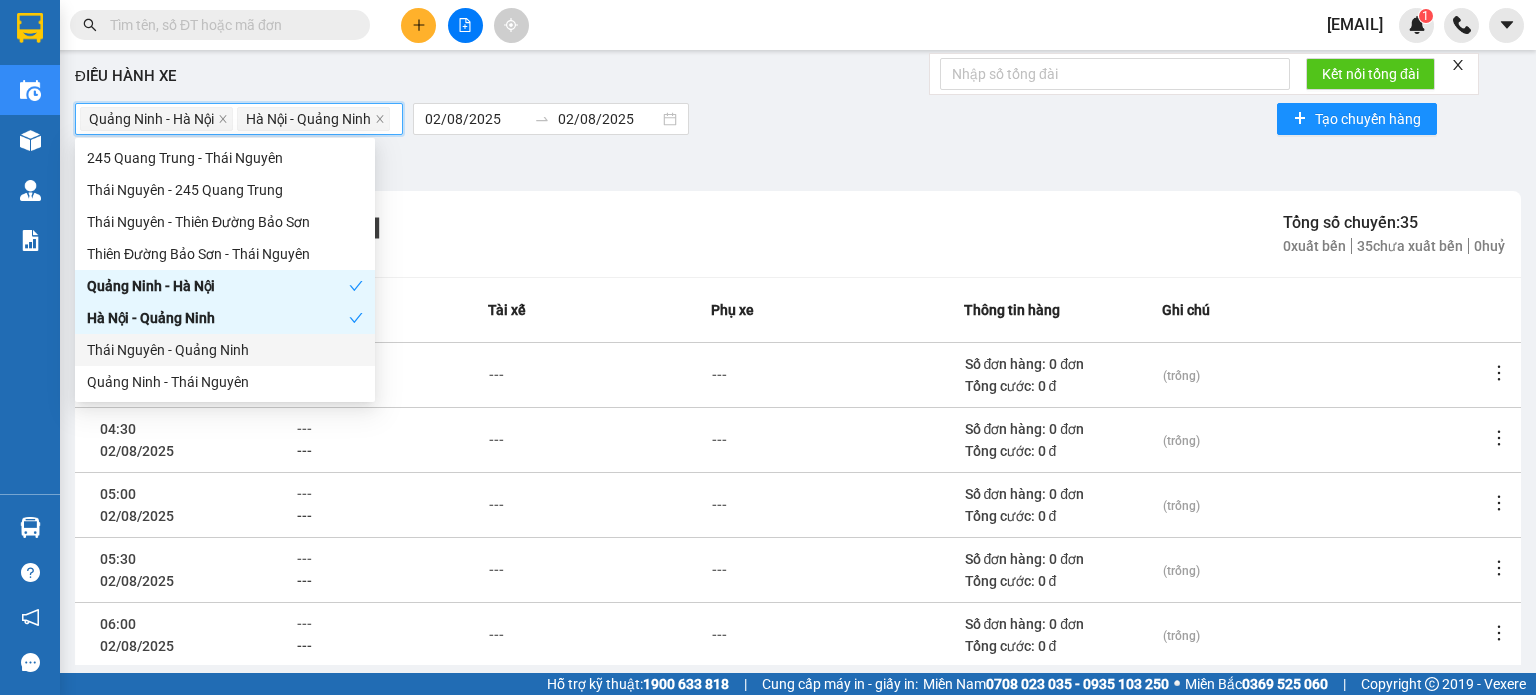 click on "Thái Nguyên - Quảng Ninh" at bounding box center [225, 350] 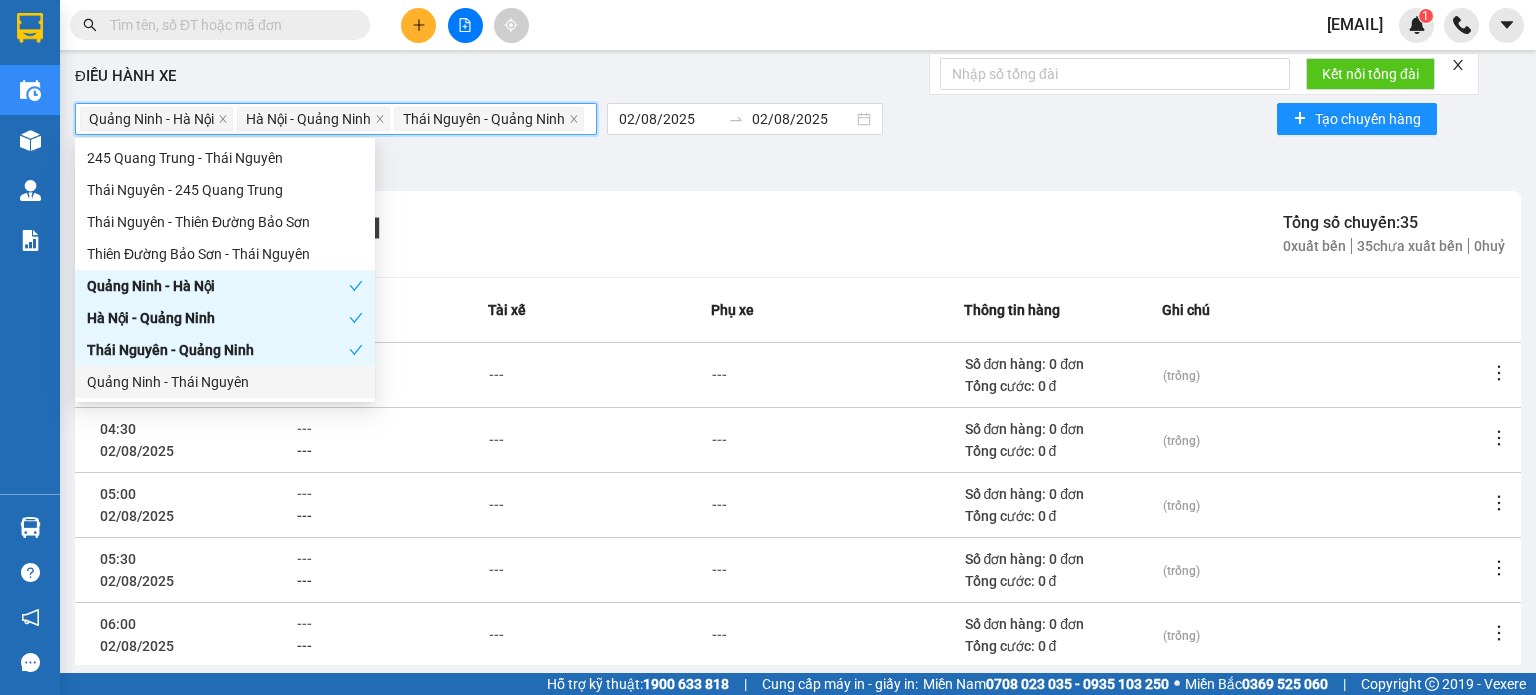 click on "Quảng Ninh - Thái Nguyên" at bounding box center (225, 382) 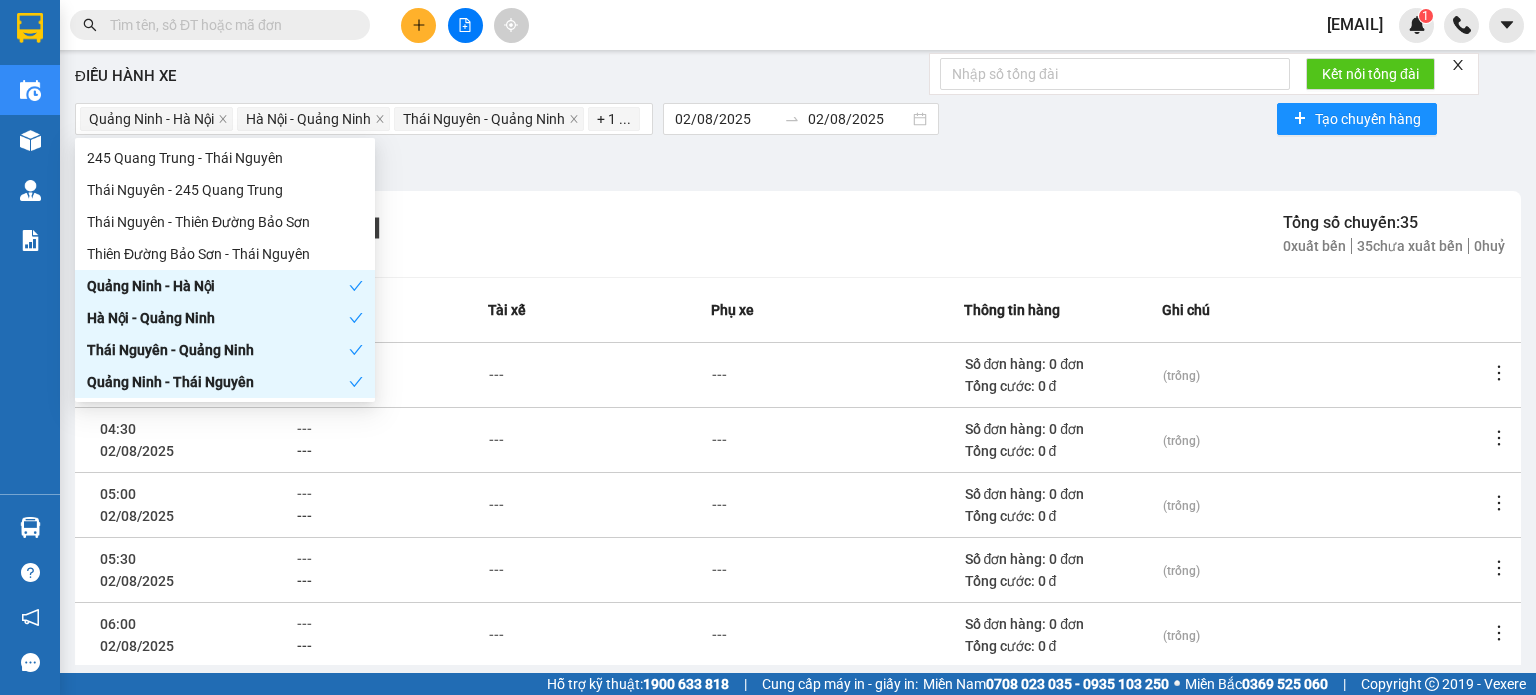 drag, startPoint x: 829, startPoint y: 219, endPoint x: 932, endPoint y: 217, distance: 103.01942 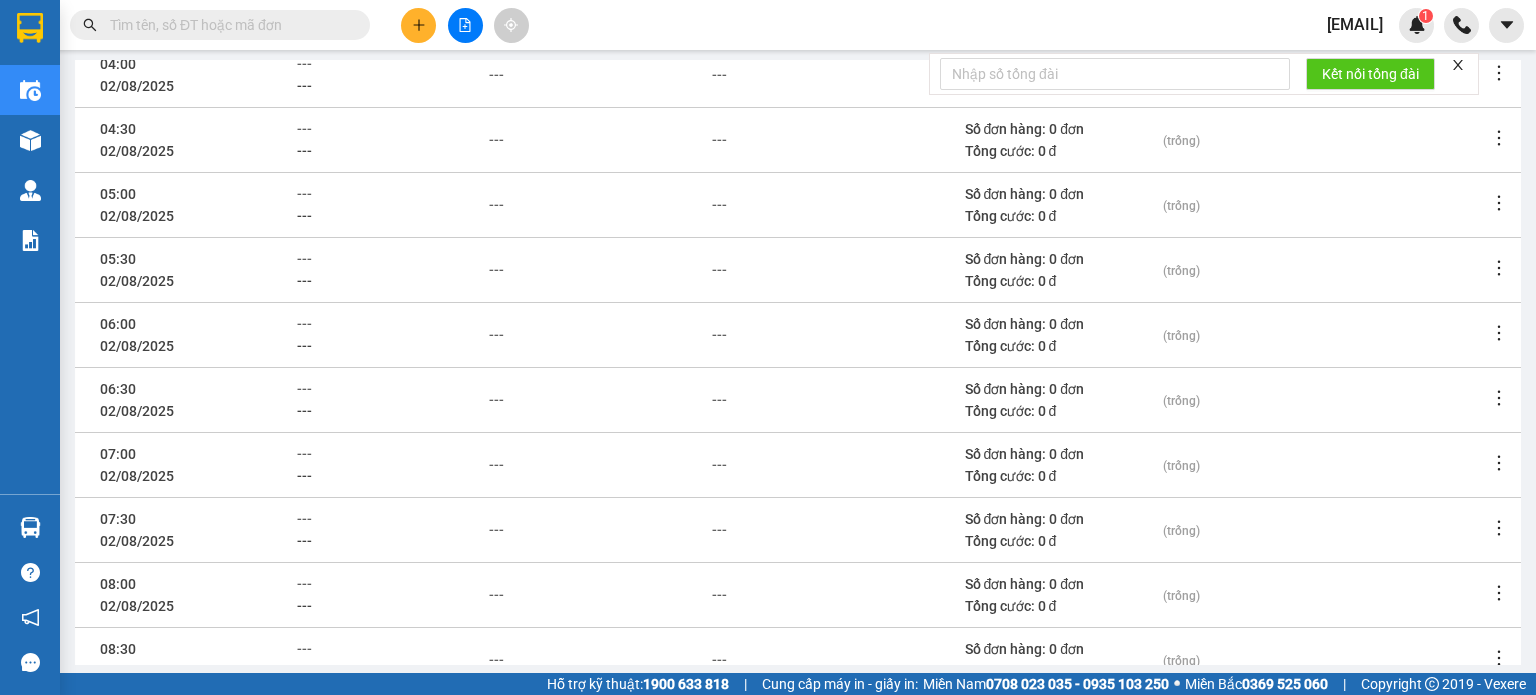 scroll, scrollTop: 0, scrollLeft: 0, axis: both 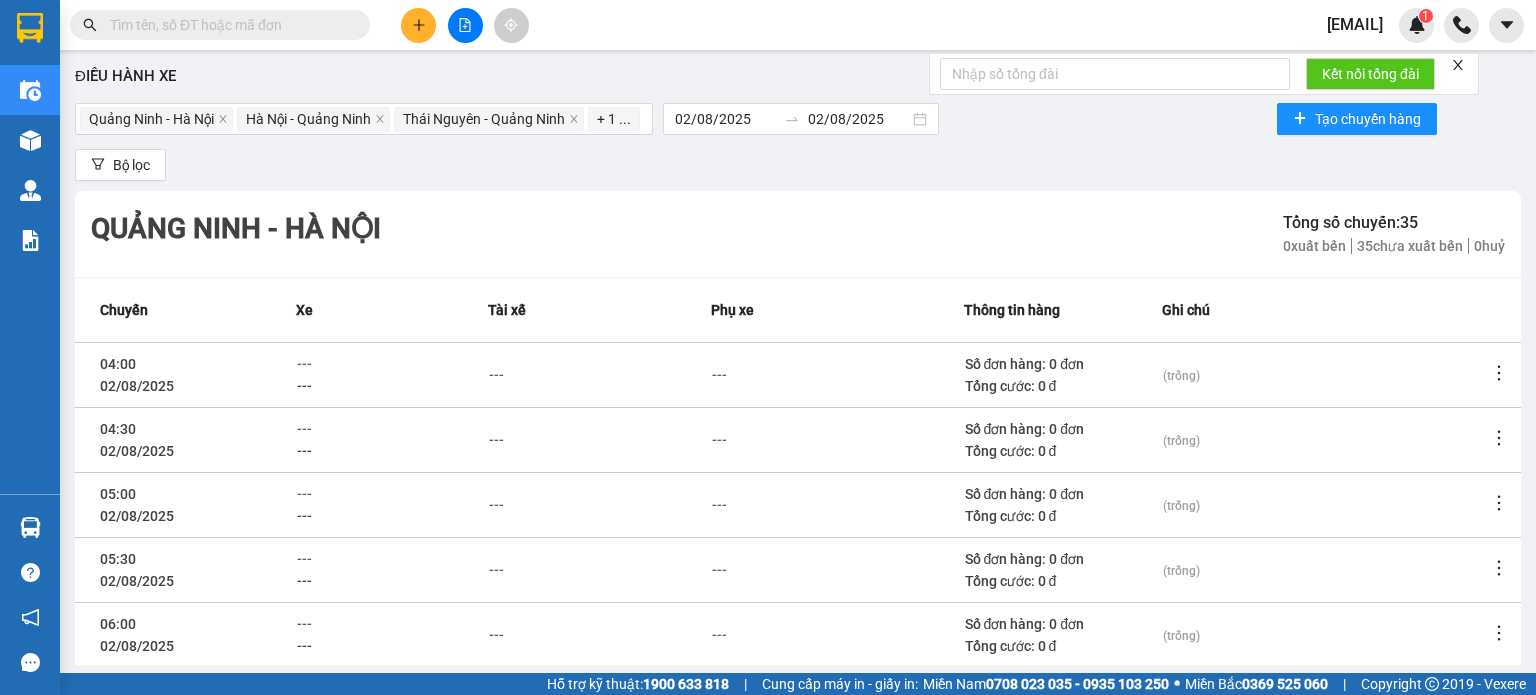 click on "Quảng Ninh - Hà Nội Tổng số chuyến:  35   0  xuất bến 35  chưa xuất bến 0  huỷ" at bounding box center (798, 234) 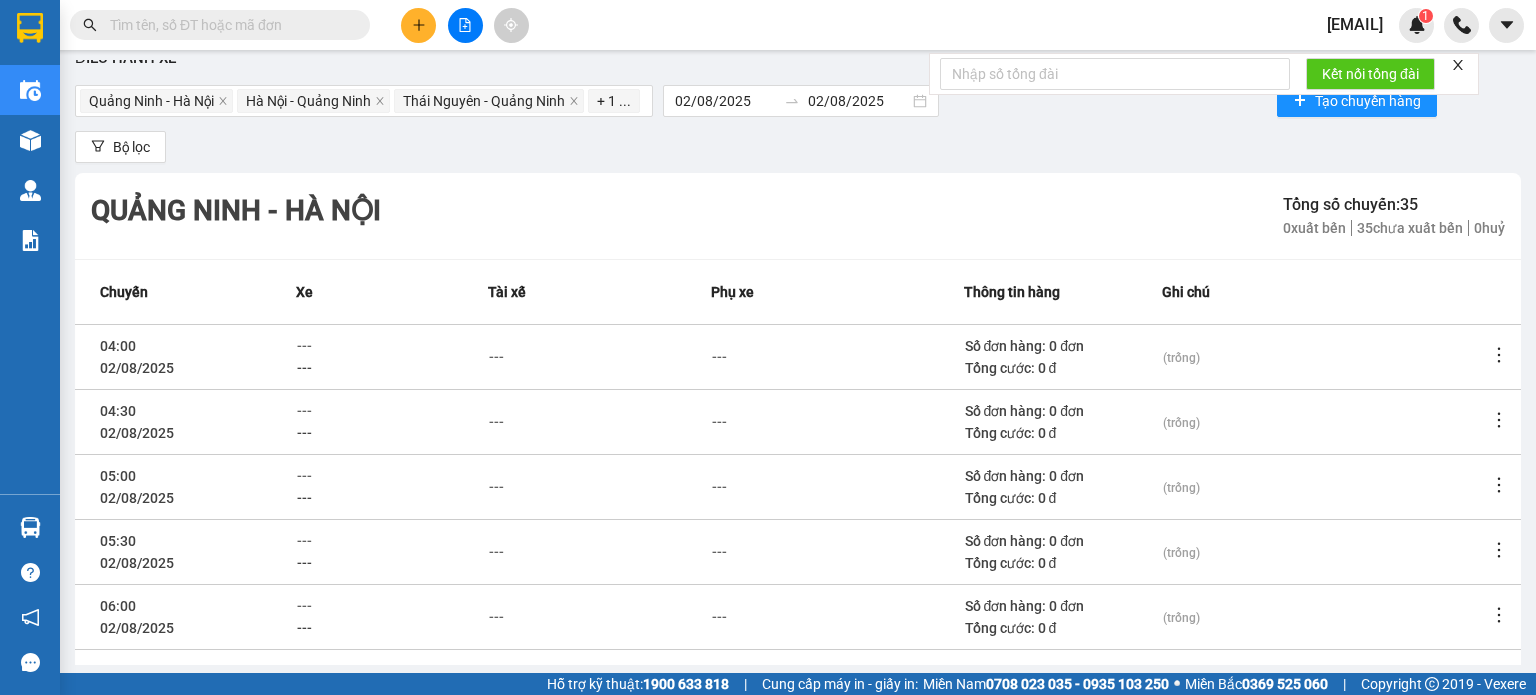 scroll, scrollTop: 0, scrollLeft: 0, axis: both 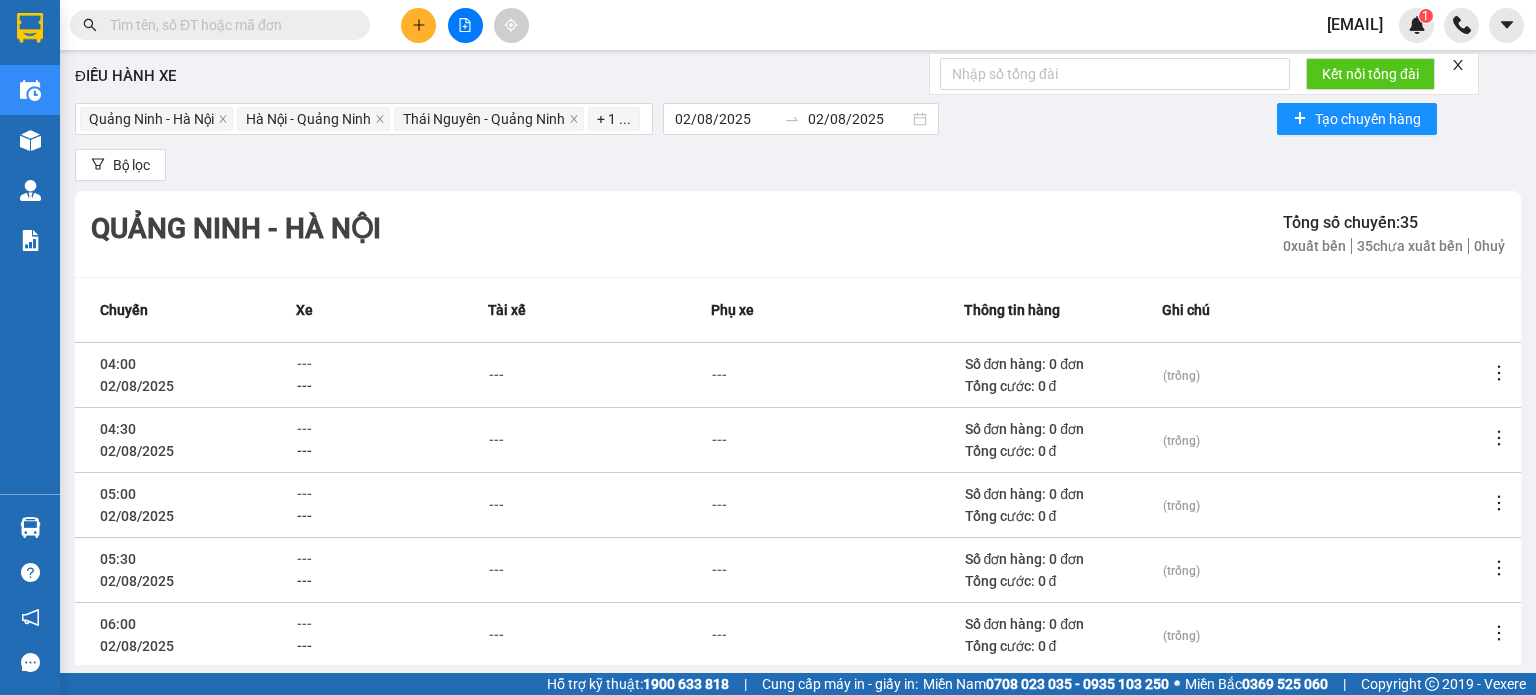drag, startPoint x: 1459, startPoint y: 64, endPoint x: 1421, endPoint y: 83, distance: 42.48529 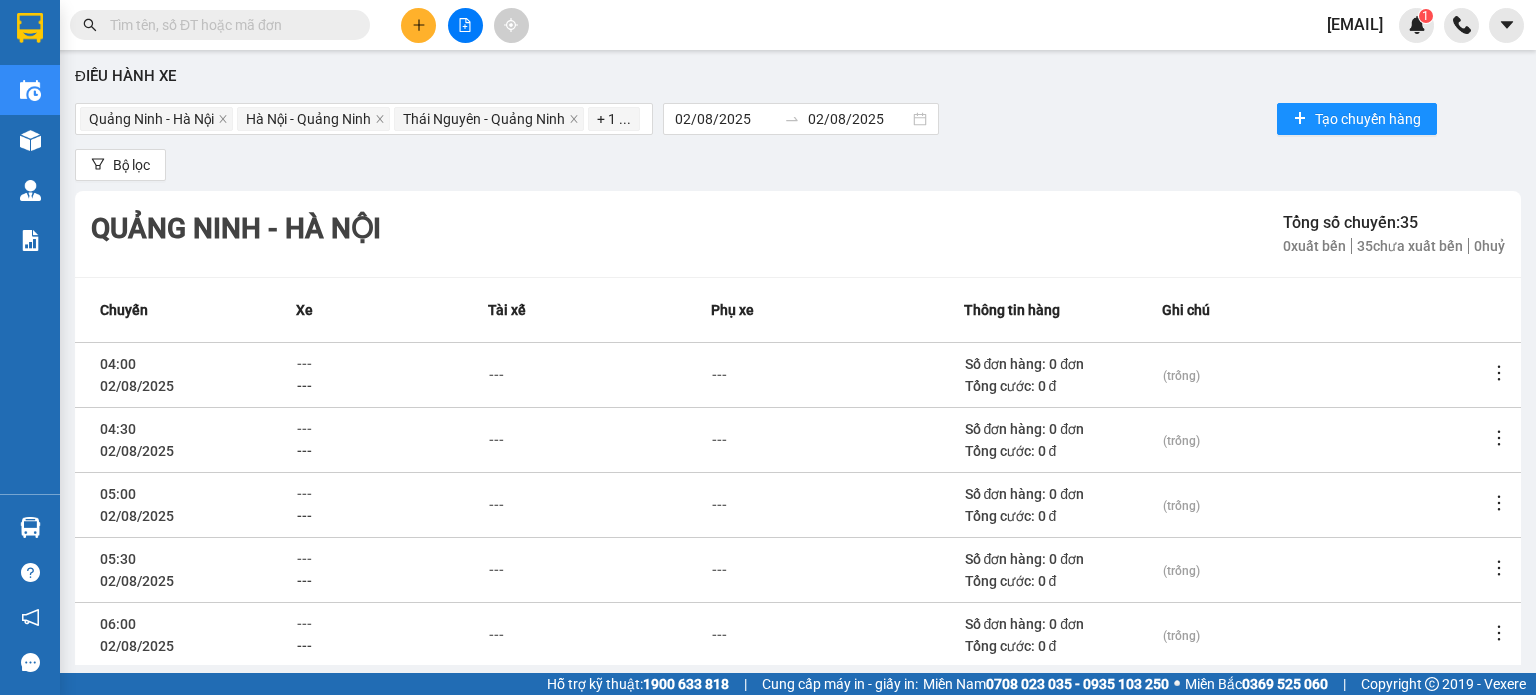 click on "Quảng Ninh - Hà Nội Tổng số chuyến:  35   0  xuất bến 35  chưa xuất bến 0  huỷ" at bounding box center (798, 234) 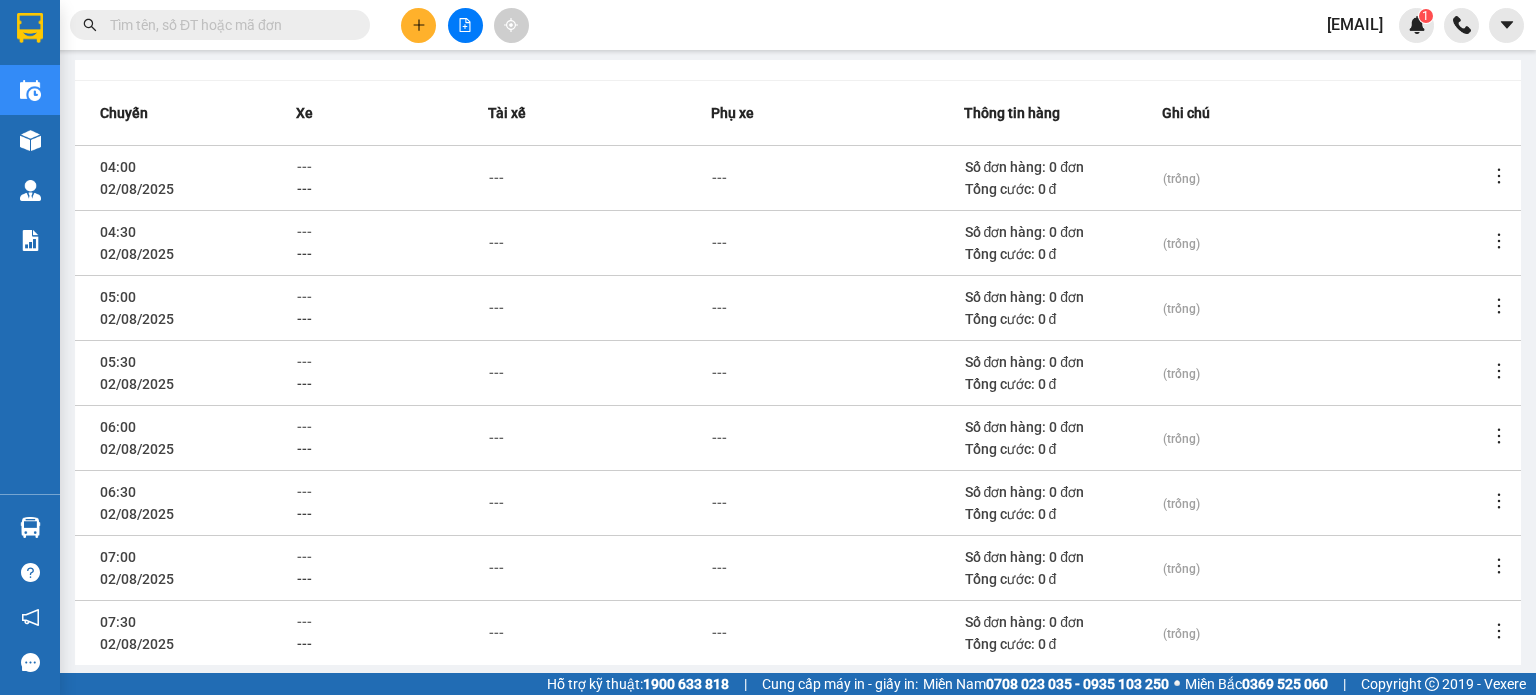 scroll, scrollTop: 0, scrollLeft: 0, axis: both 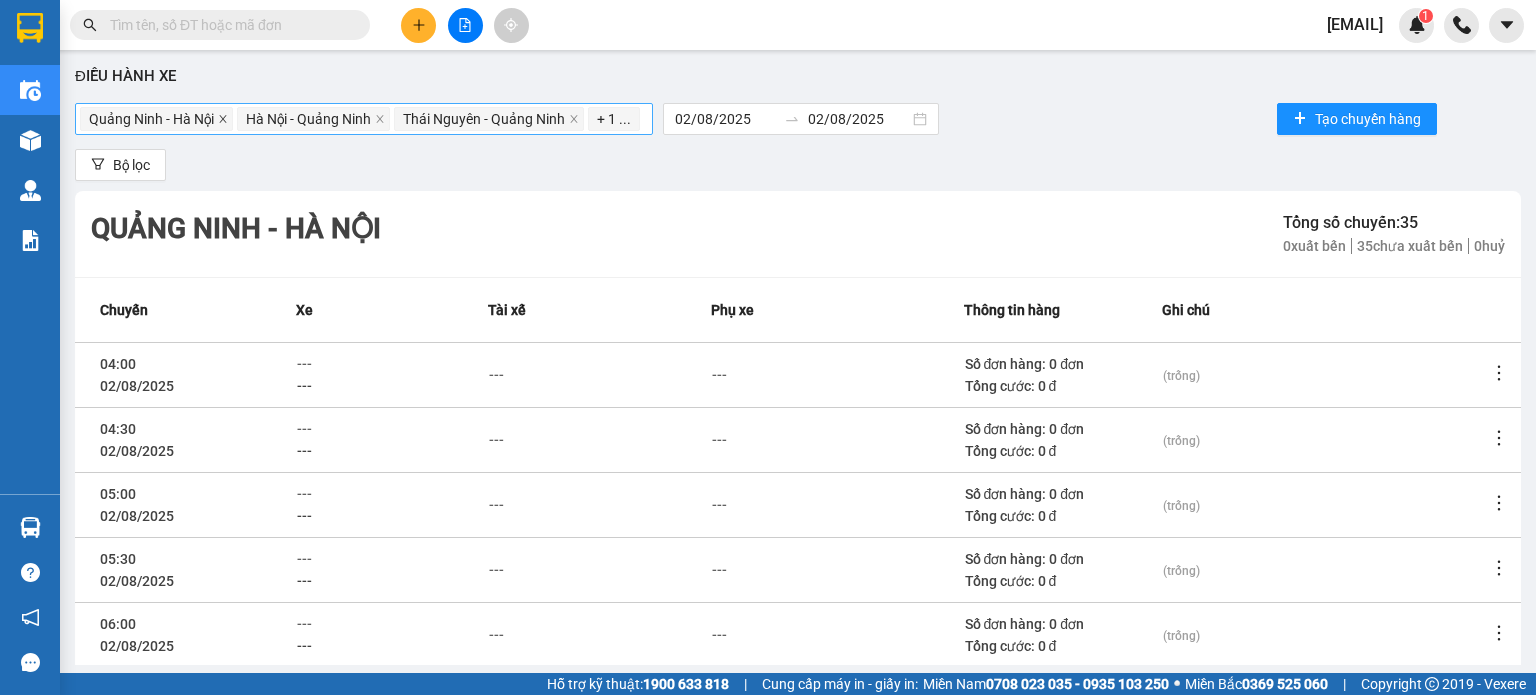 click at bounding box center [223, 119] 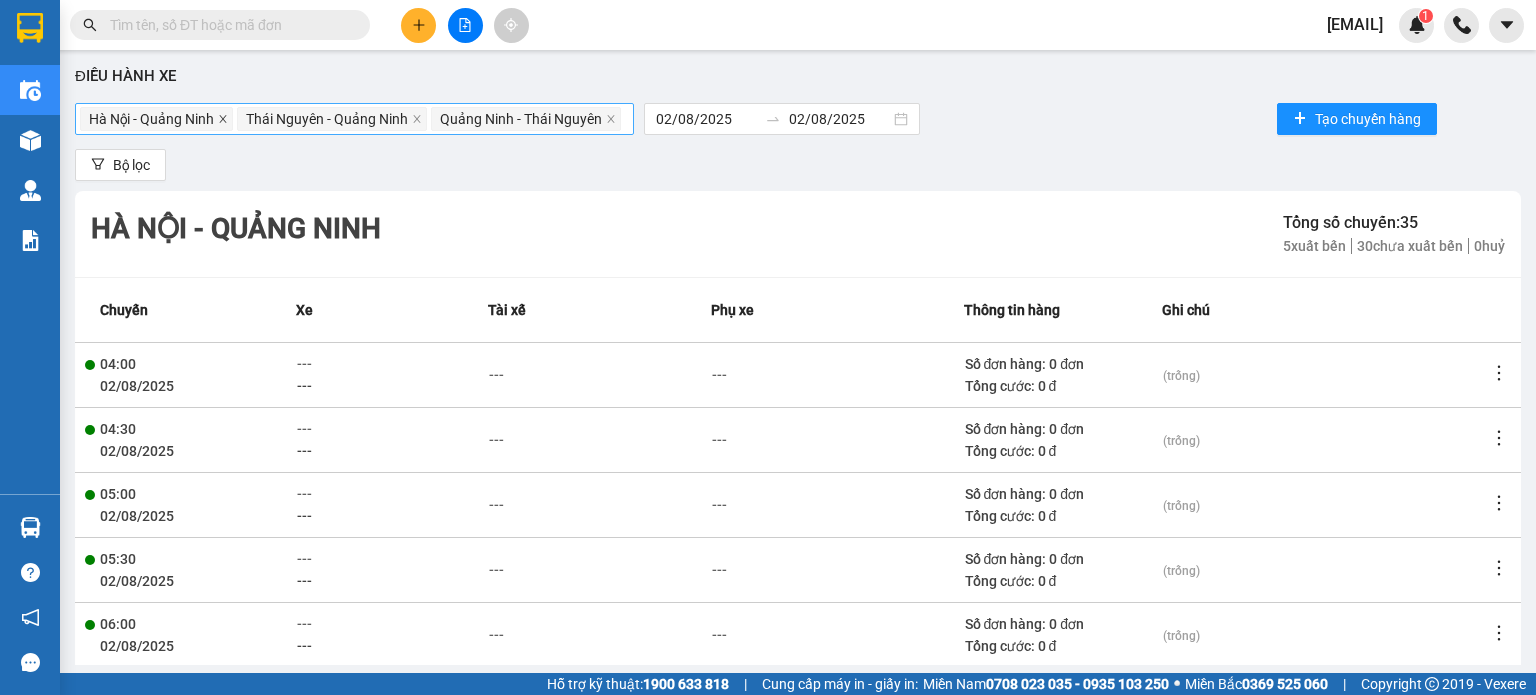 click at bounding box center [223, 119] 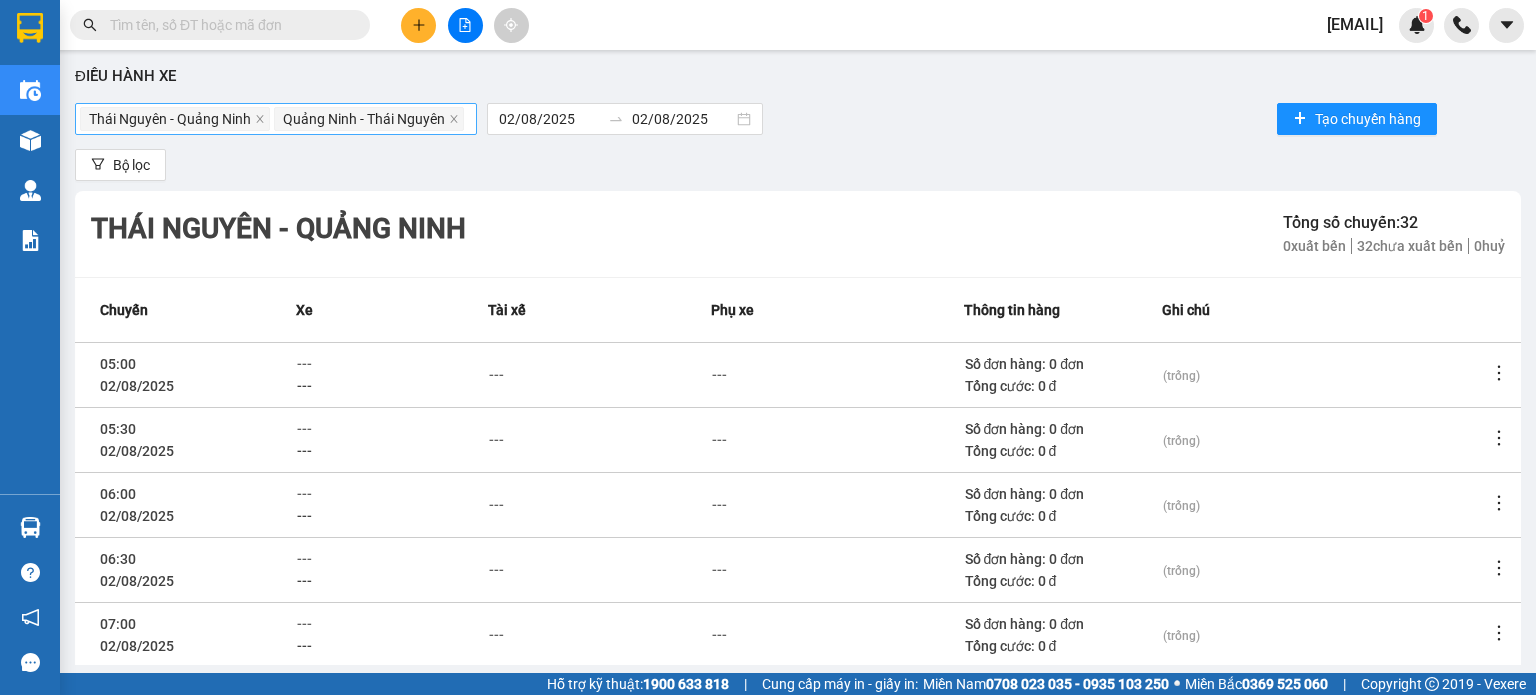 click on "Thái Nguyên - Quảng Ninh" at bounding box center (170, 119) 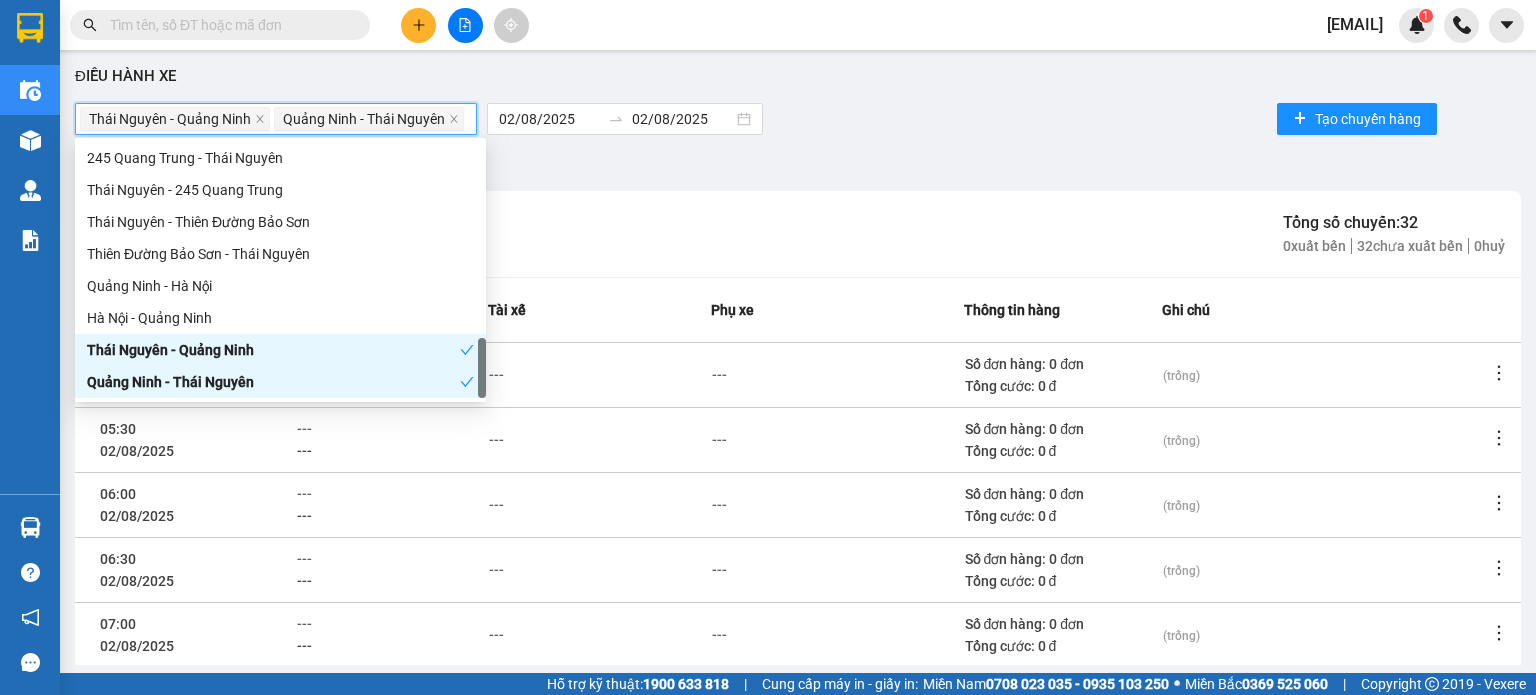 click on "Thái Nguyên - Quảng Ninh" at bounding box center [170, 119] 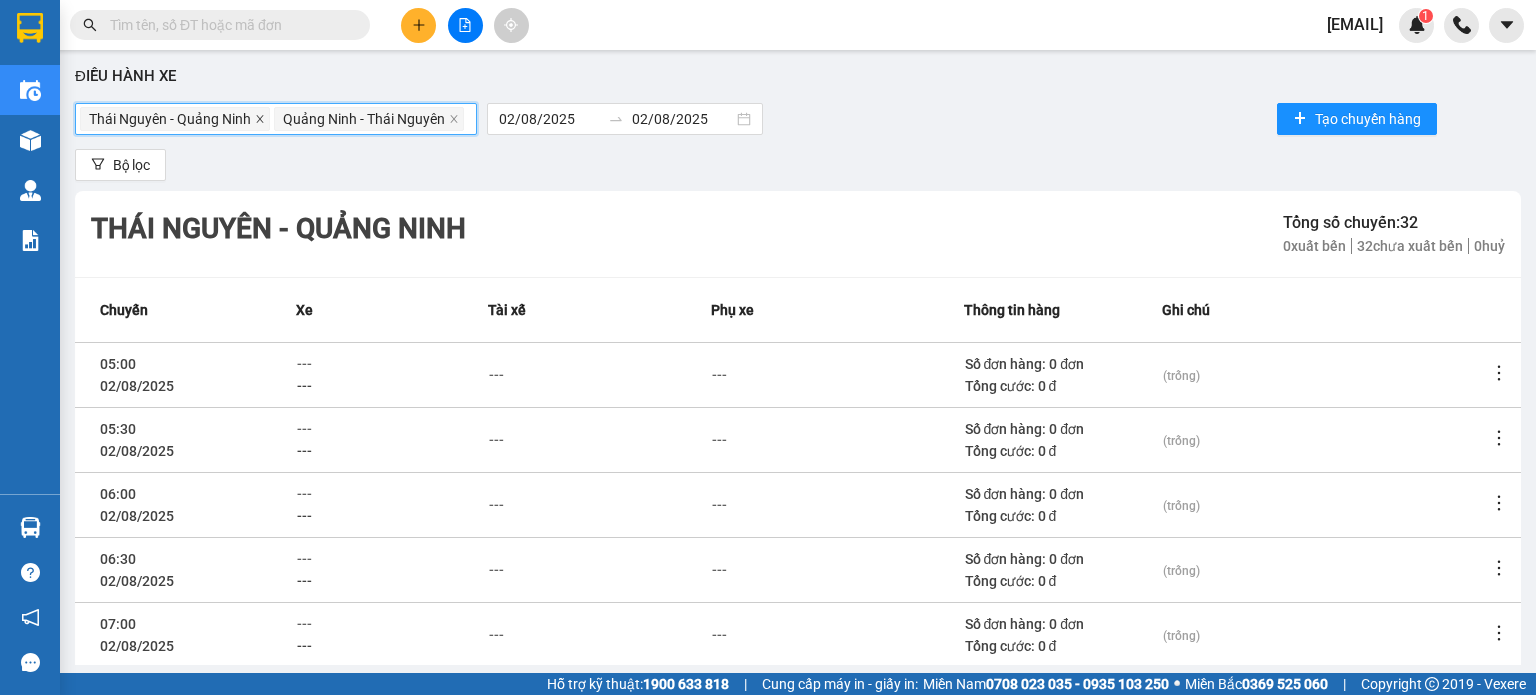 click 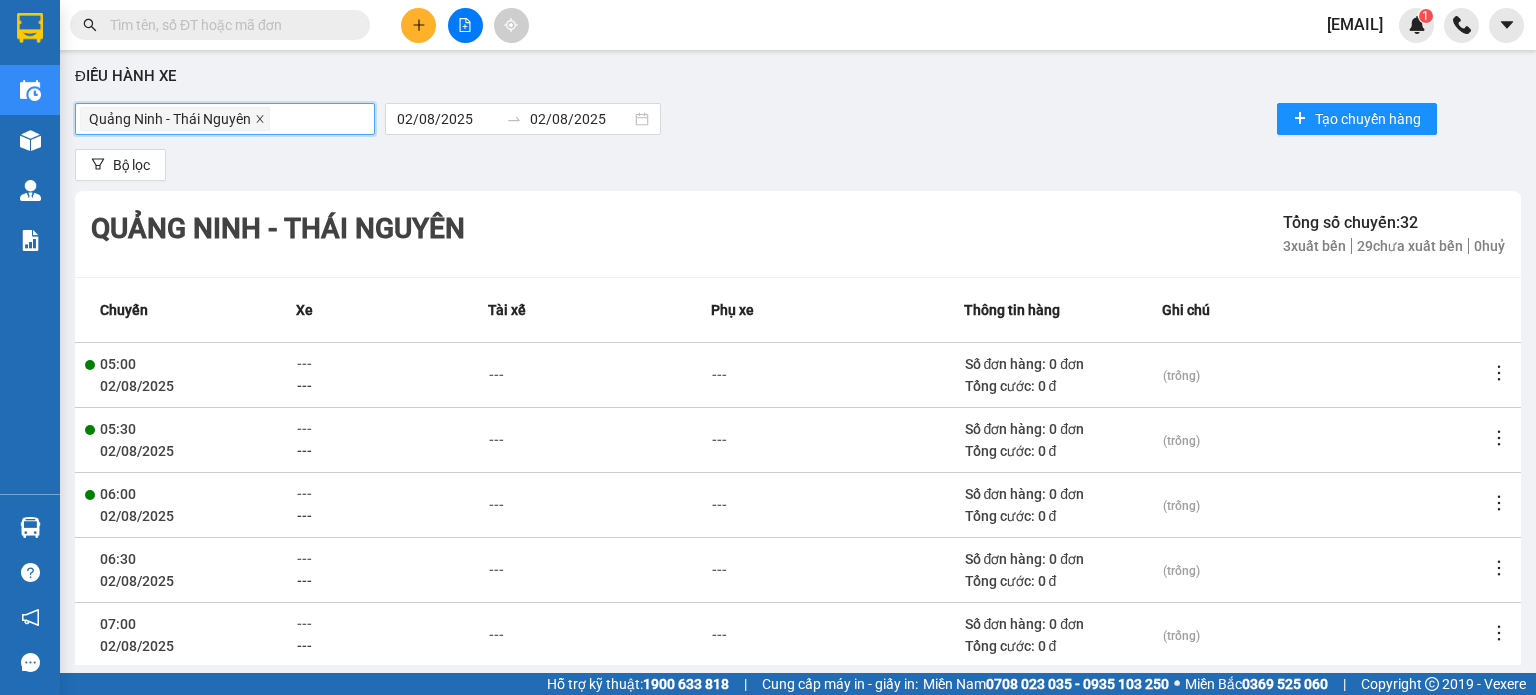 click 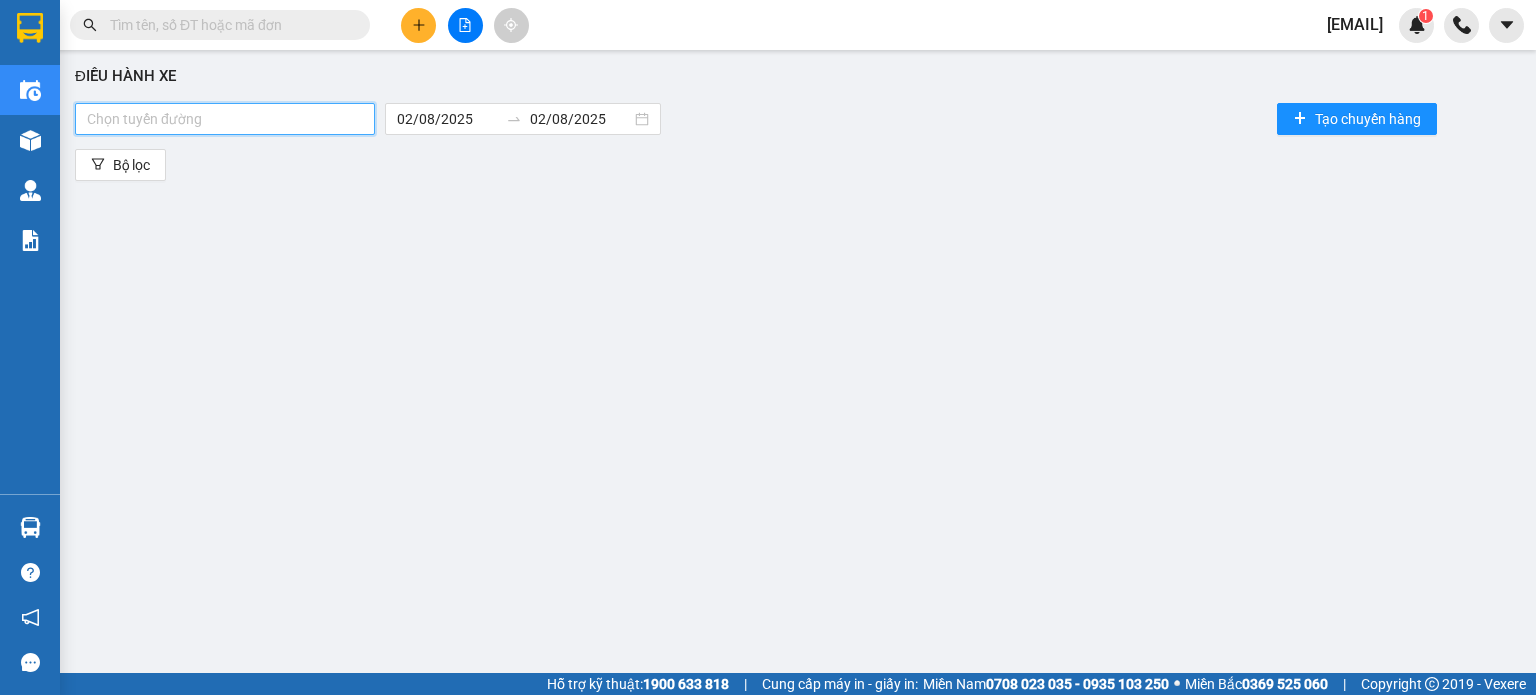 click at bounding box center [225, 119] 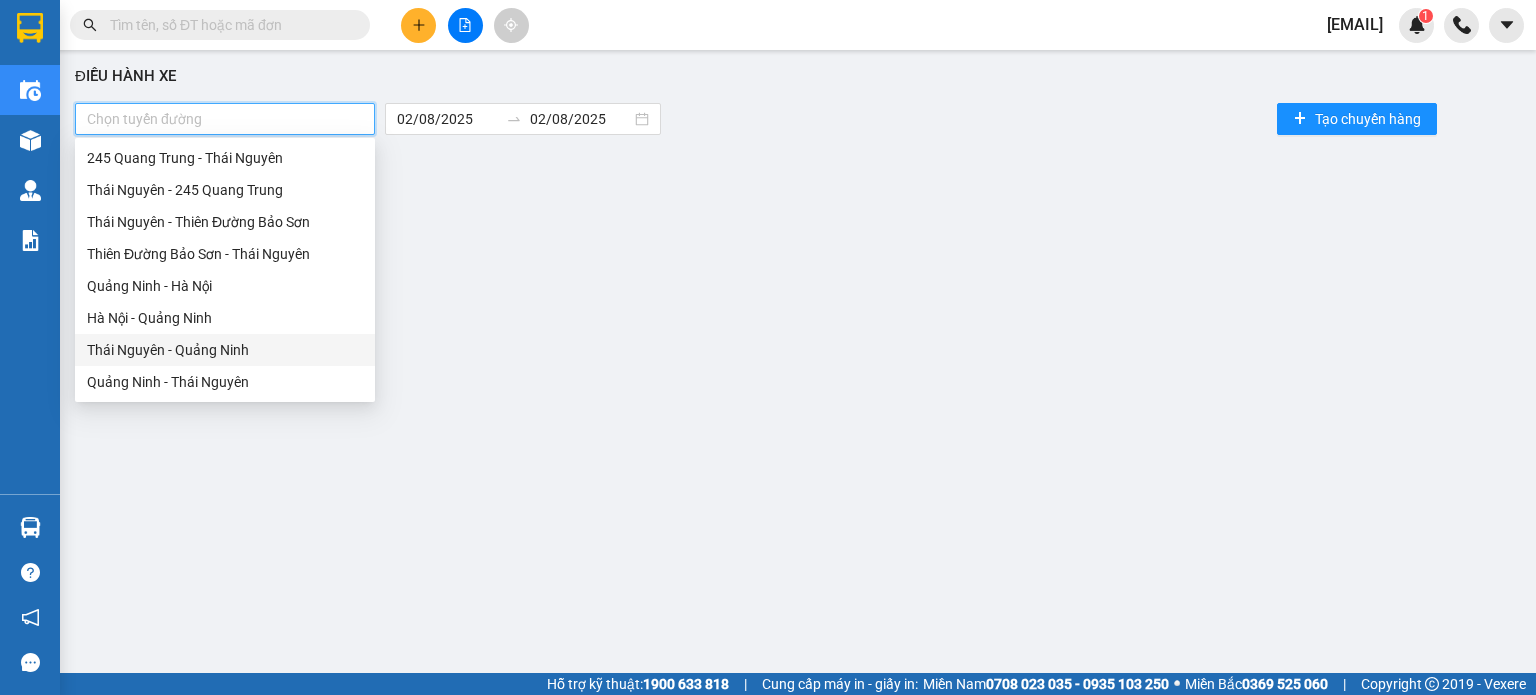 click on "Thái Nguyên - Quảng Ninh" at bounding box center (225, 350) 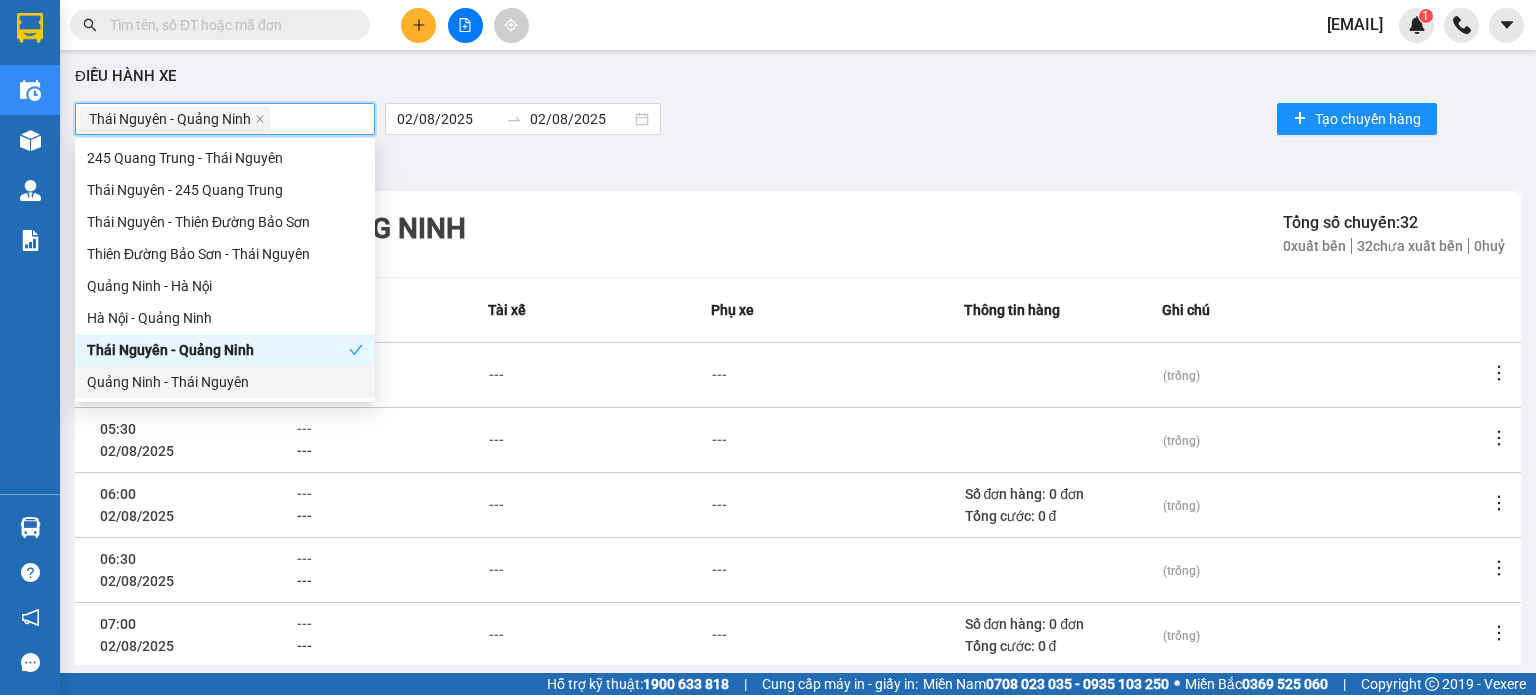 click on "Quảng Ninh - Thái Nguyên" at bounding box center [225, 382] 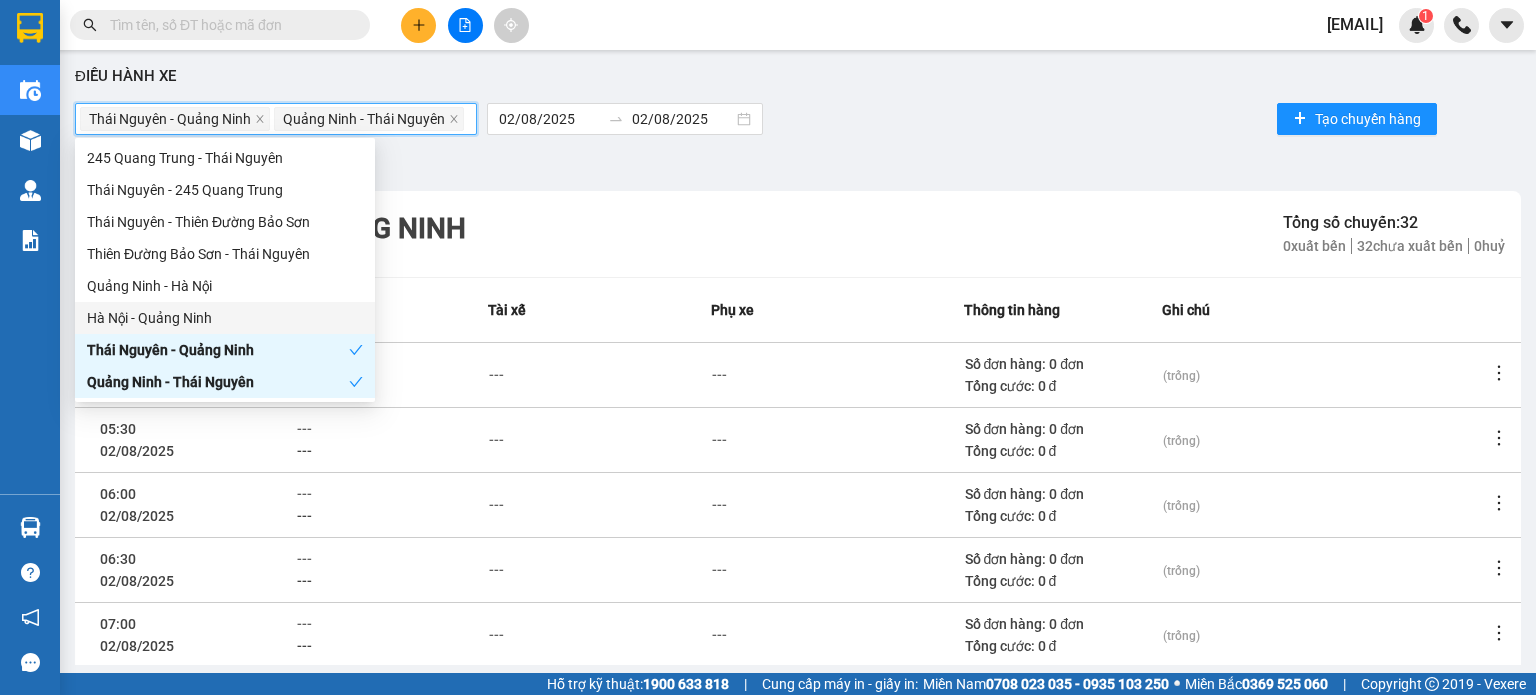 click on "Hà Nội - Quảng Ninh" at bounding box center [225, 318] 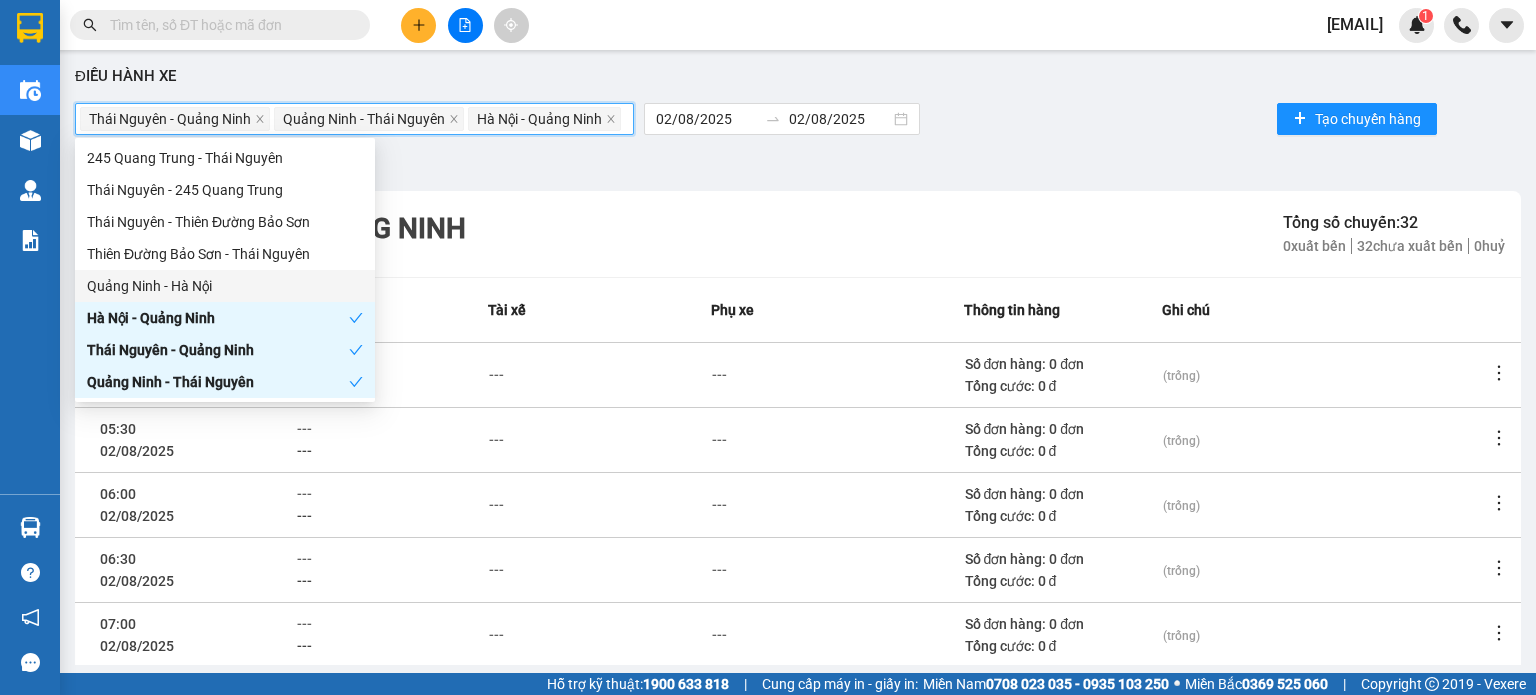 click on "Quảng Ninh - Hà Nội" at bounding box center (225, 286) 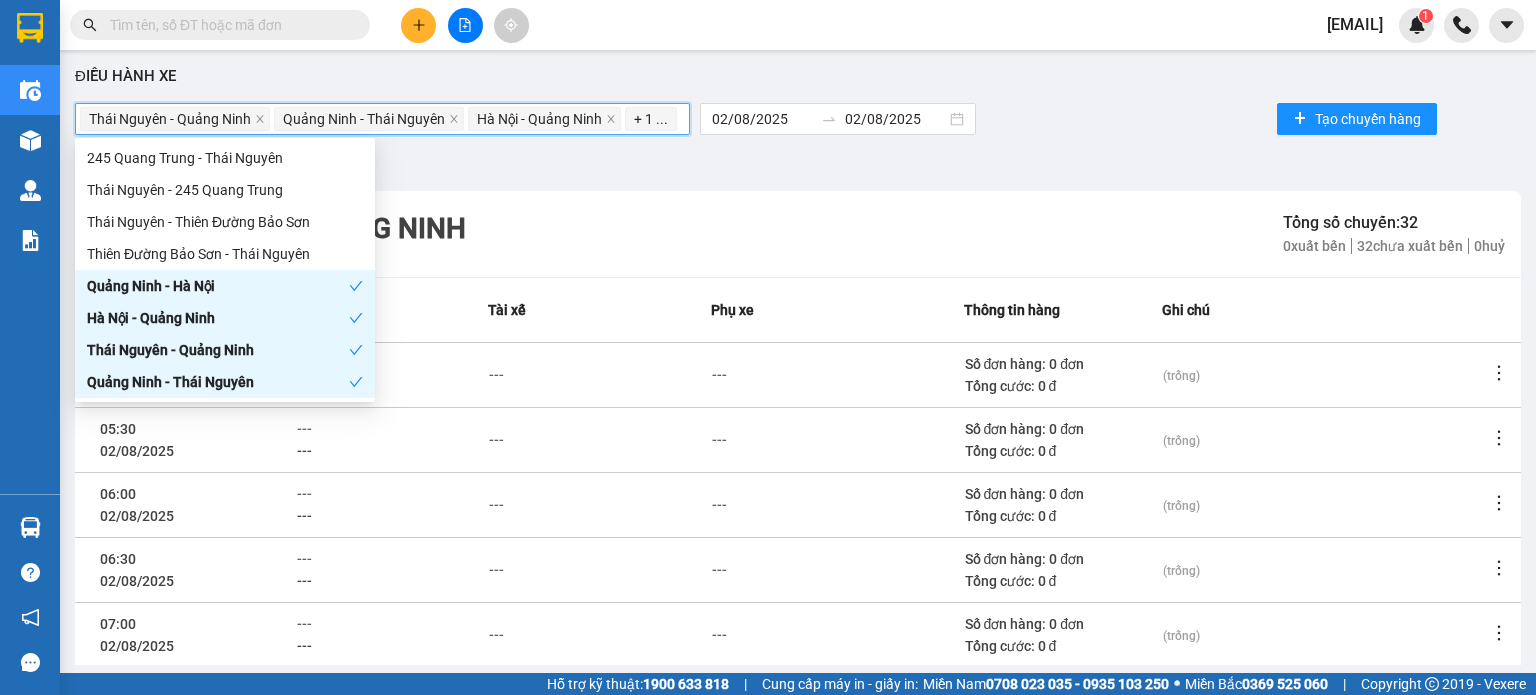click on "[LOCATION] - [LOCATION] Tổng số chuyến:  32   0  xuất bến 32  chưa xuất bến 0  huỷ" at bounding box center [798, 234] 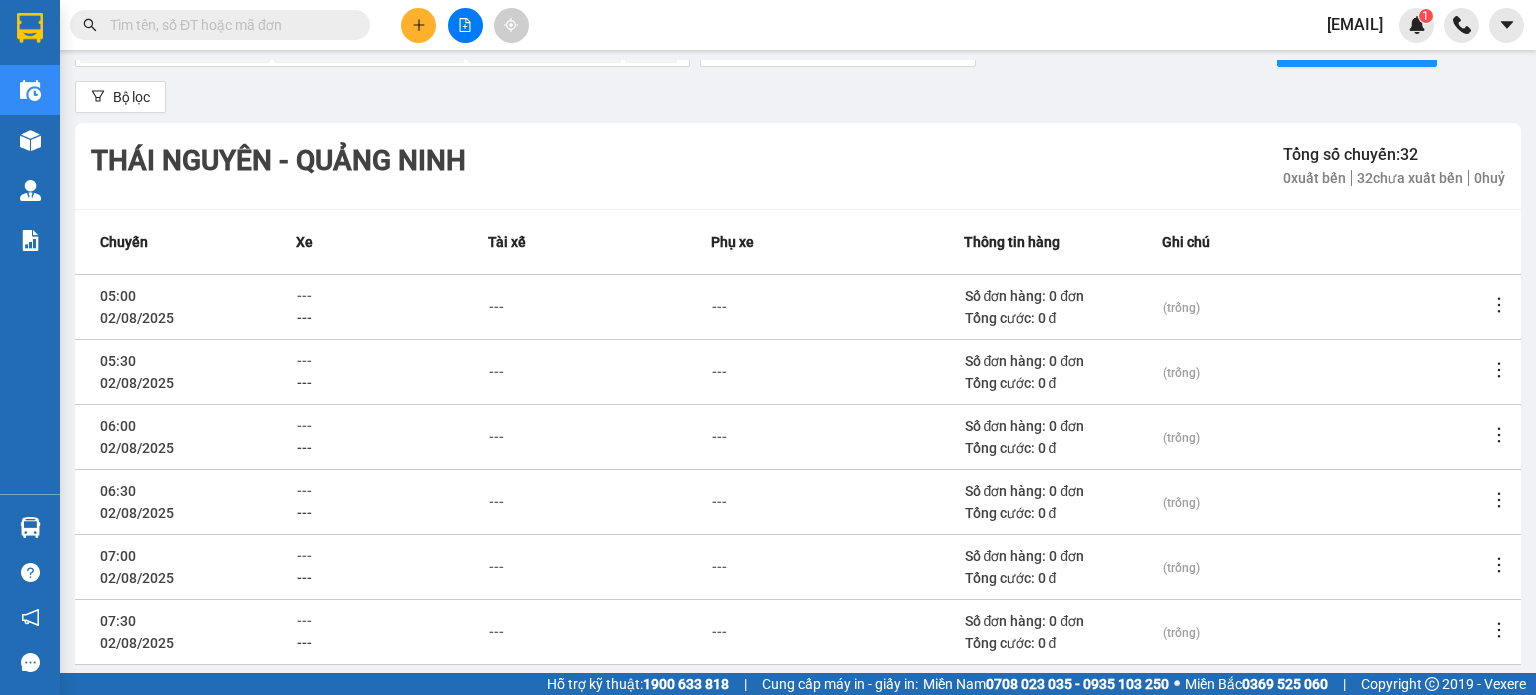 scroll, scrollTop: 0, scrollLeft: 0, axis: both 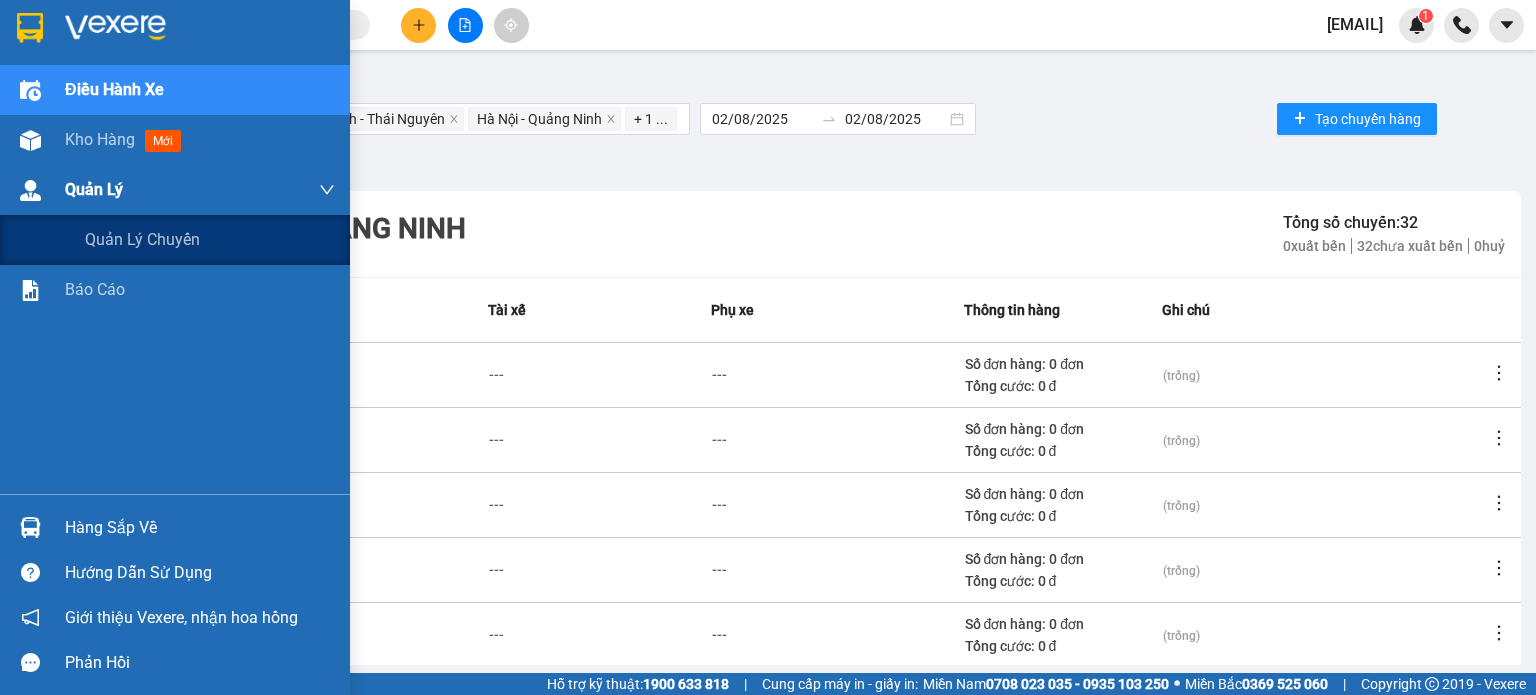 click at bounding box center [30, 190] 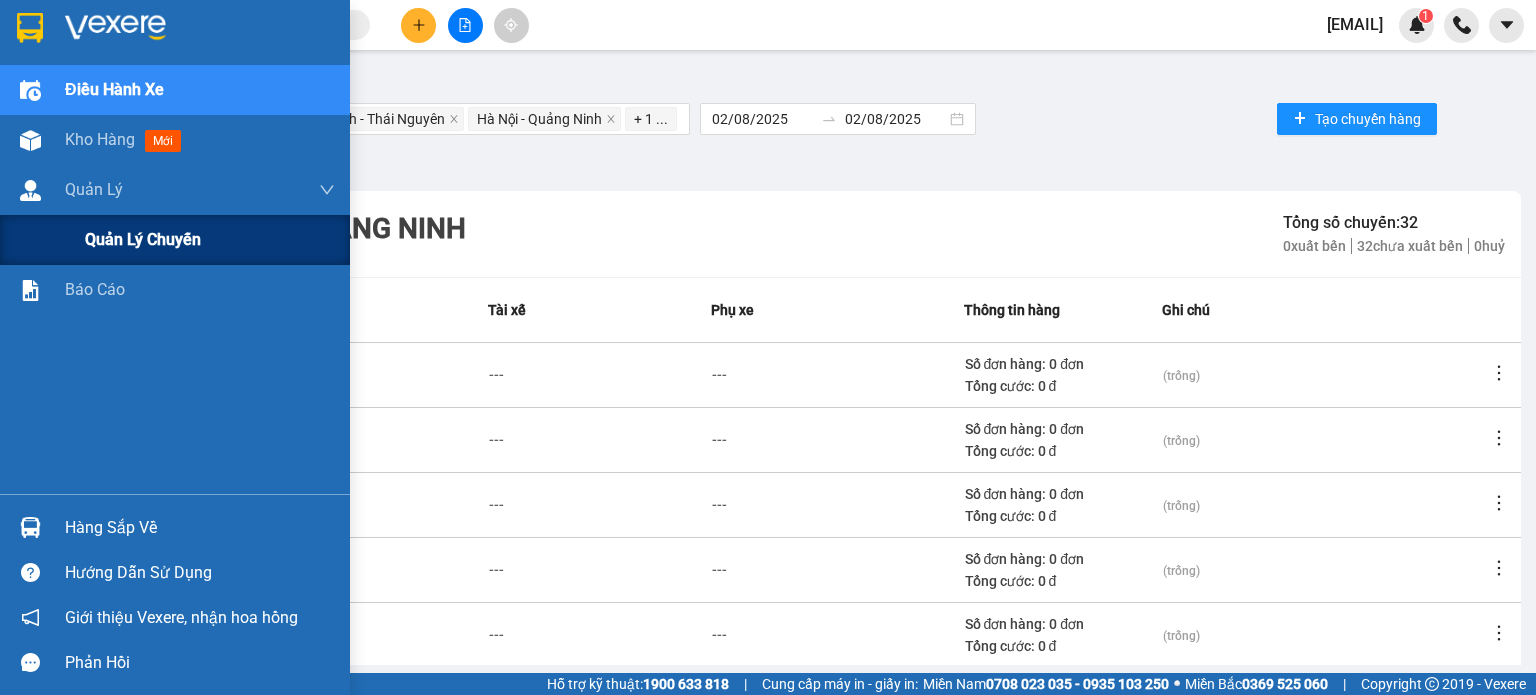 click on "Quản lý chuyến" at bounding box center (143, 239) 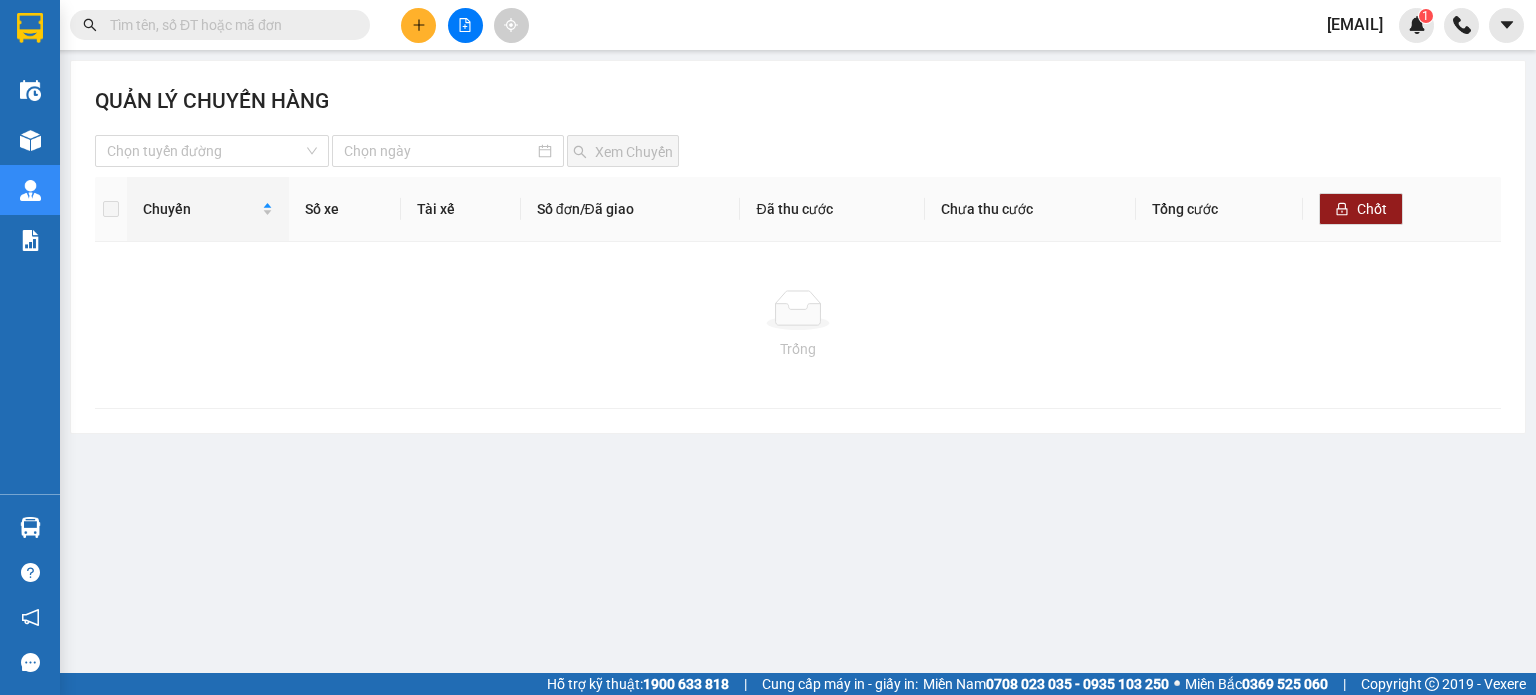 click on "Trống" at bounding box center [798, 325] 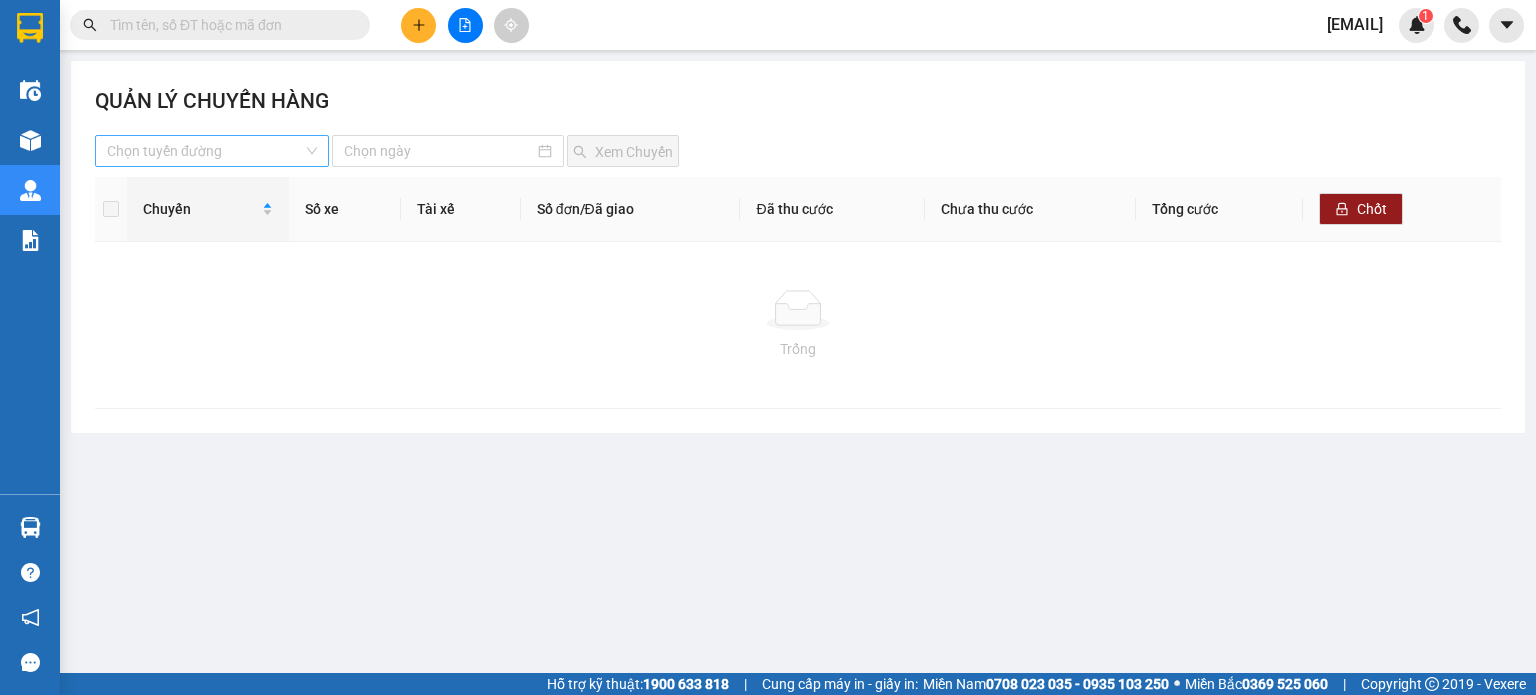 click at bounding box center [205, 151] 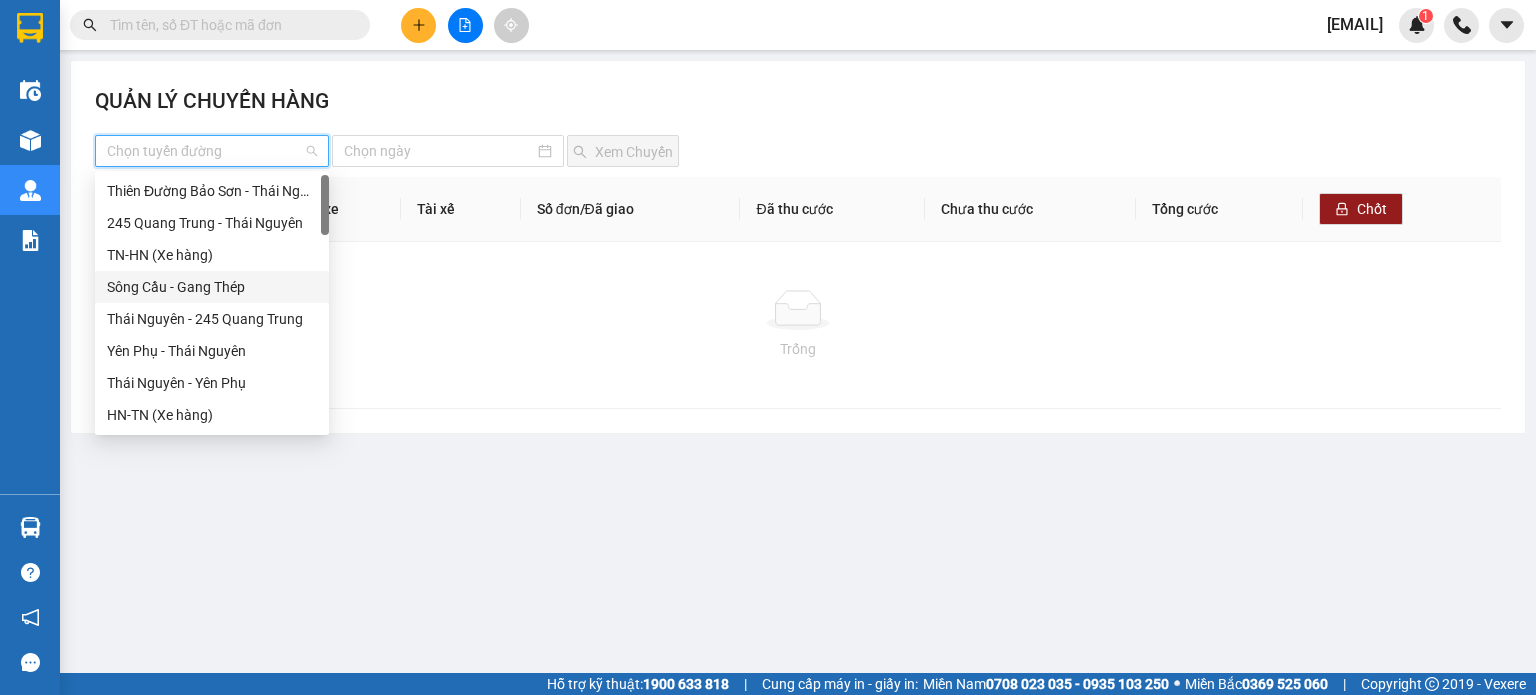 click on "Sông Cầu - Gang Thép" at bounding box center (212, 287) 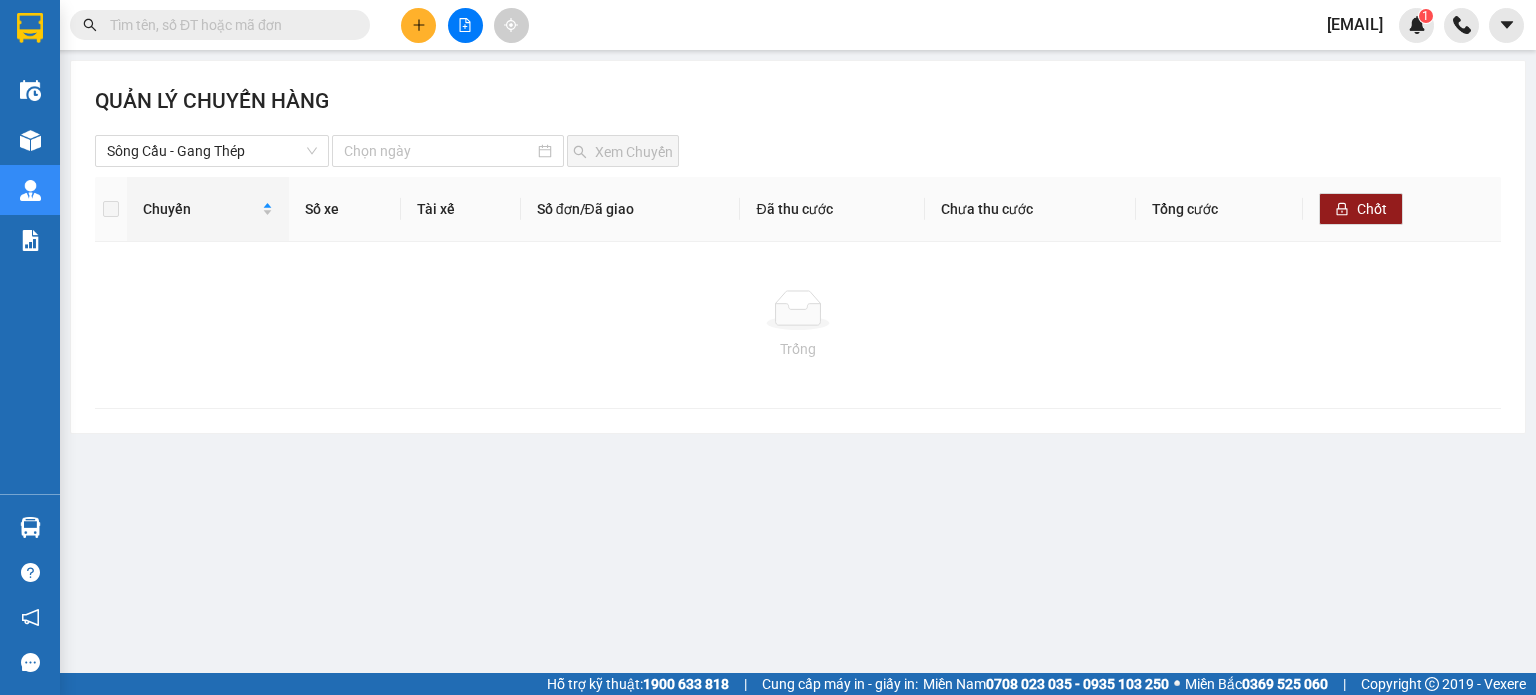 click on "QUẢN LÝ CHUYẾN HÀNG" at bounding box center (798, 110) 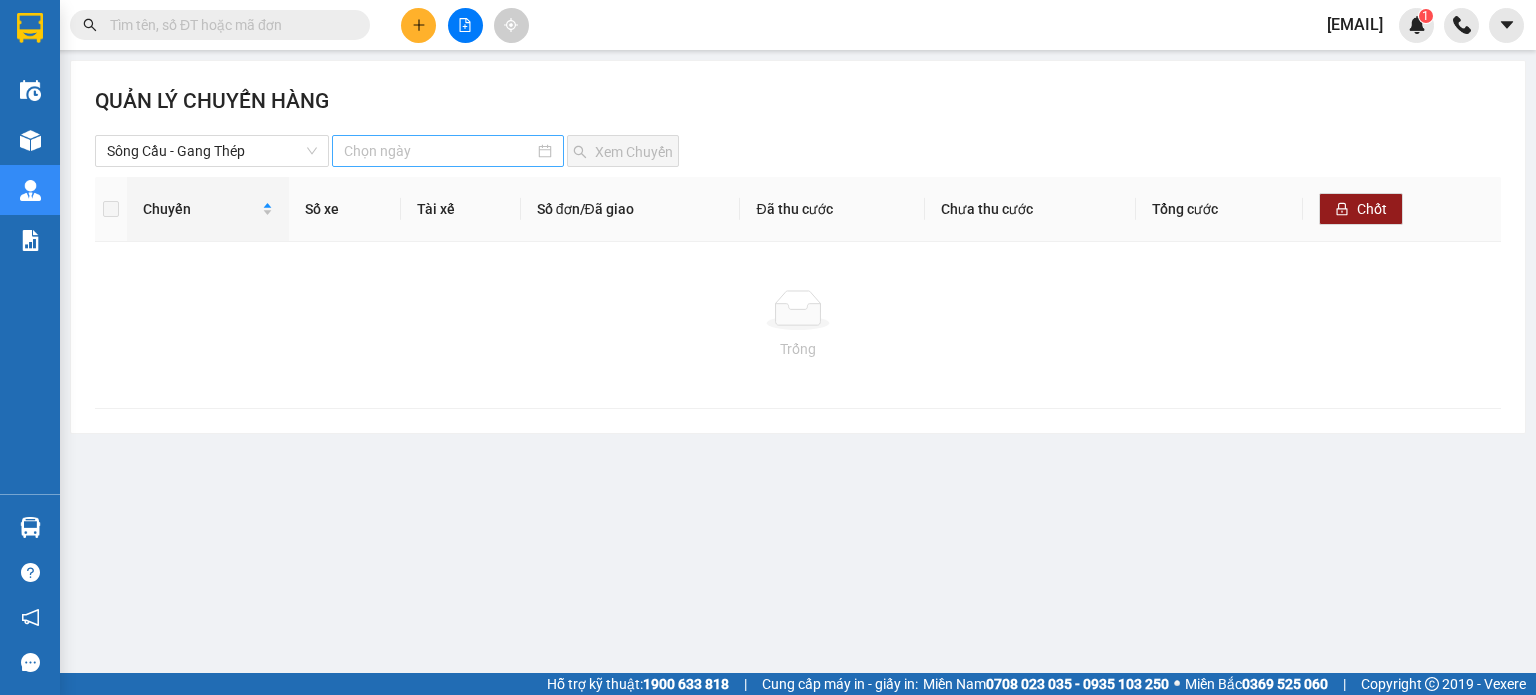 drag, startPoint x: 368, startPoint y: 130, endPoint x: 373, endPoint y: 141, distance: 12.083046 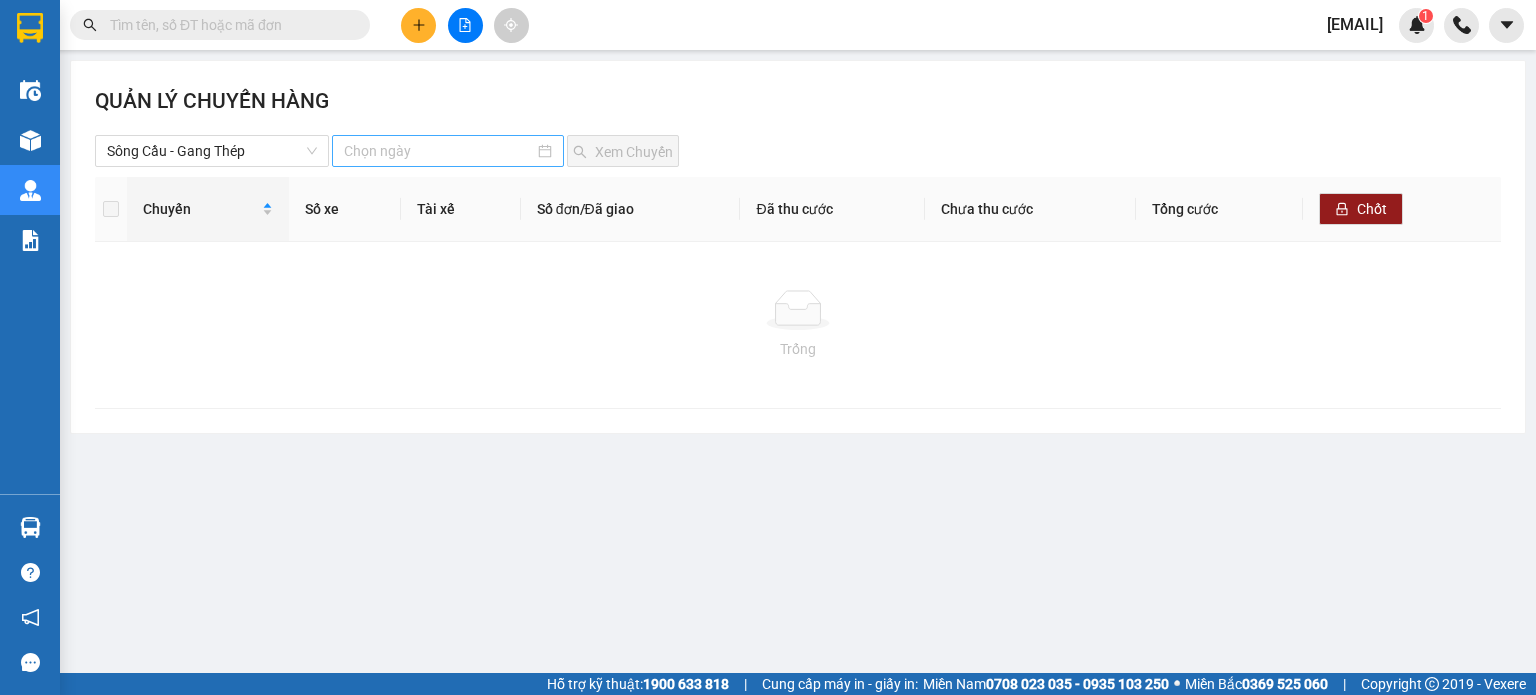 click on "QUẢN LÝ CHUYẾN HÀNG [LOCATION] - [LOCATION] Xem Chuyến ChuyếnSố xe Tài xếSố đơn/Đã giao  Đã thu cước Chưa thu cước Tổng cước Chốt                   Trống" at bounding box center (798, 247) 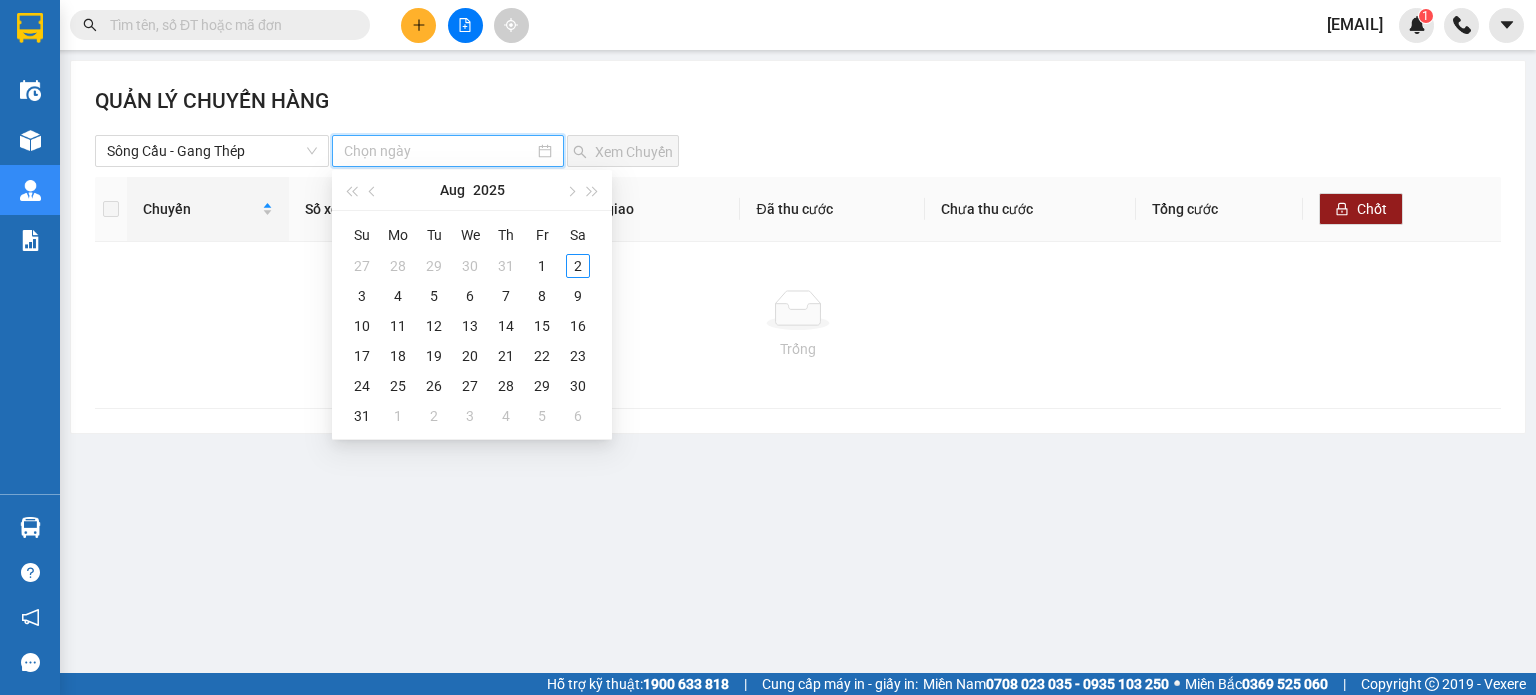 click at bounding box center [438, 151] 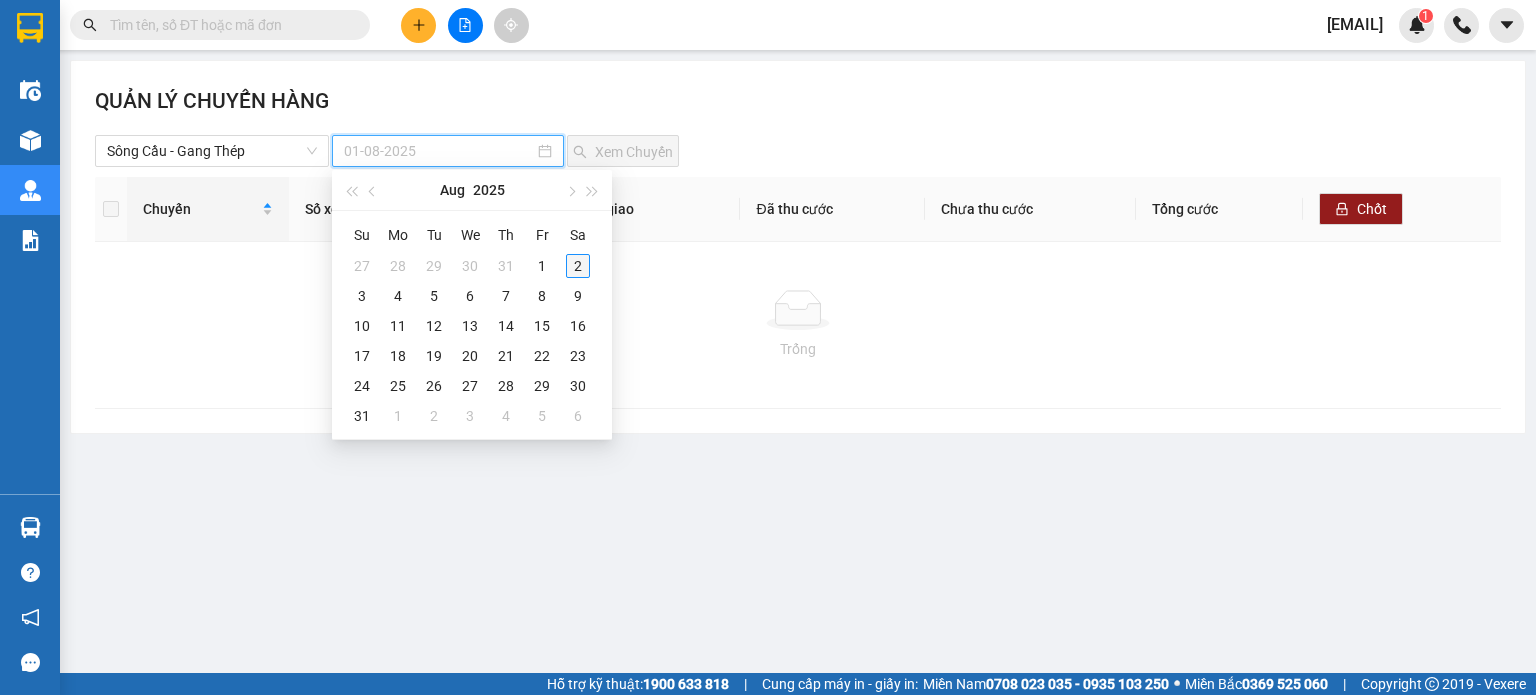 type on "02-08-2025" 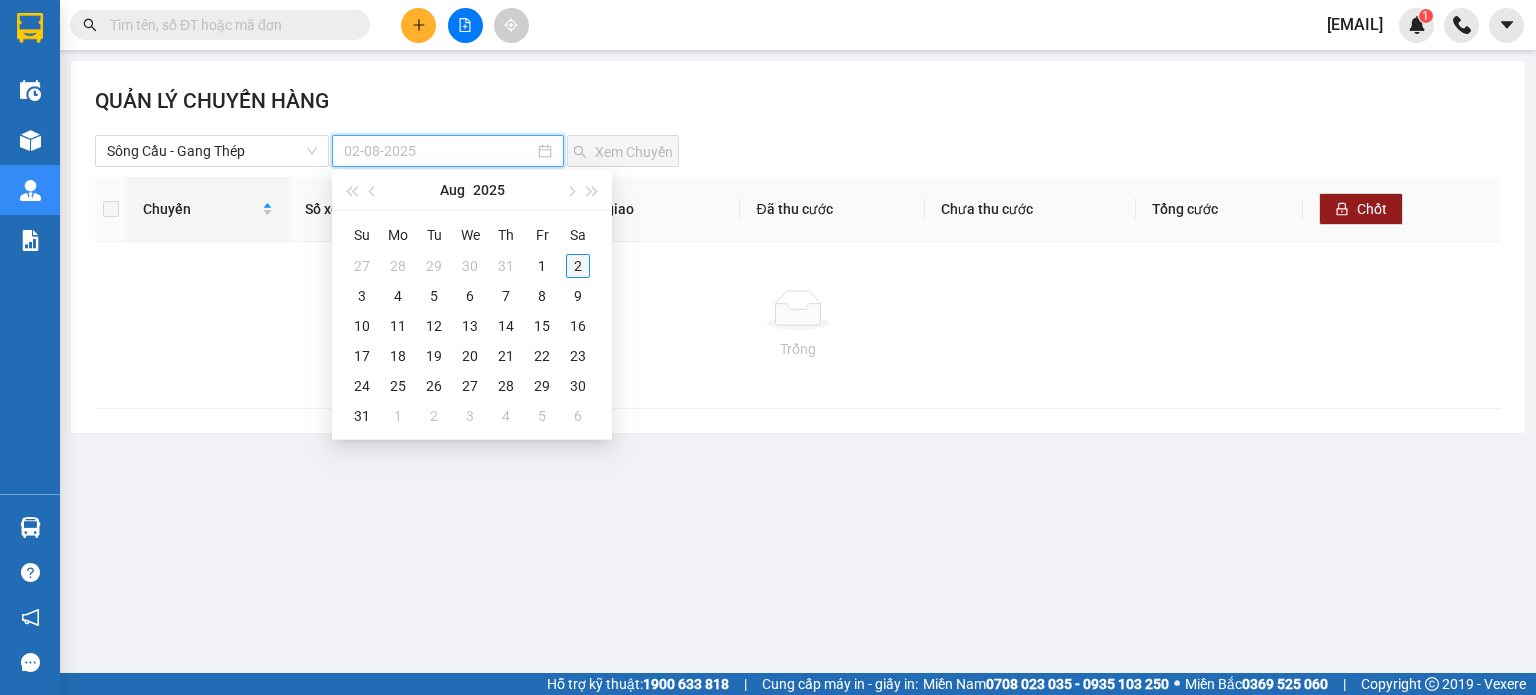 click on "2" at bounding box center [578, 266] 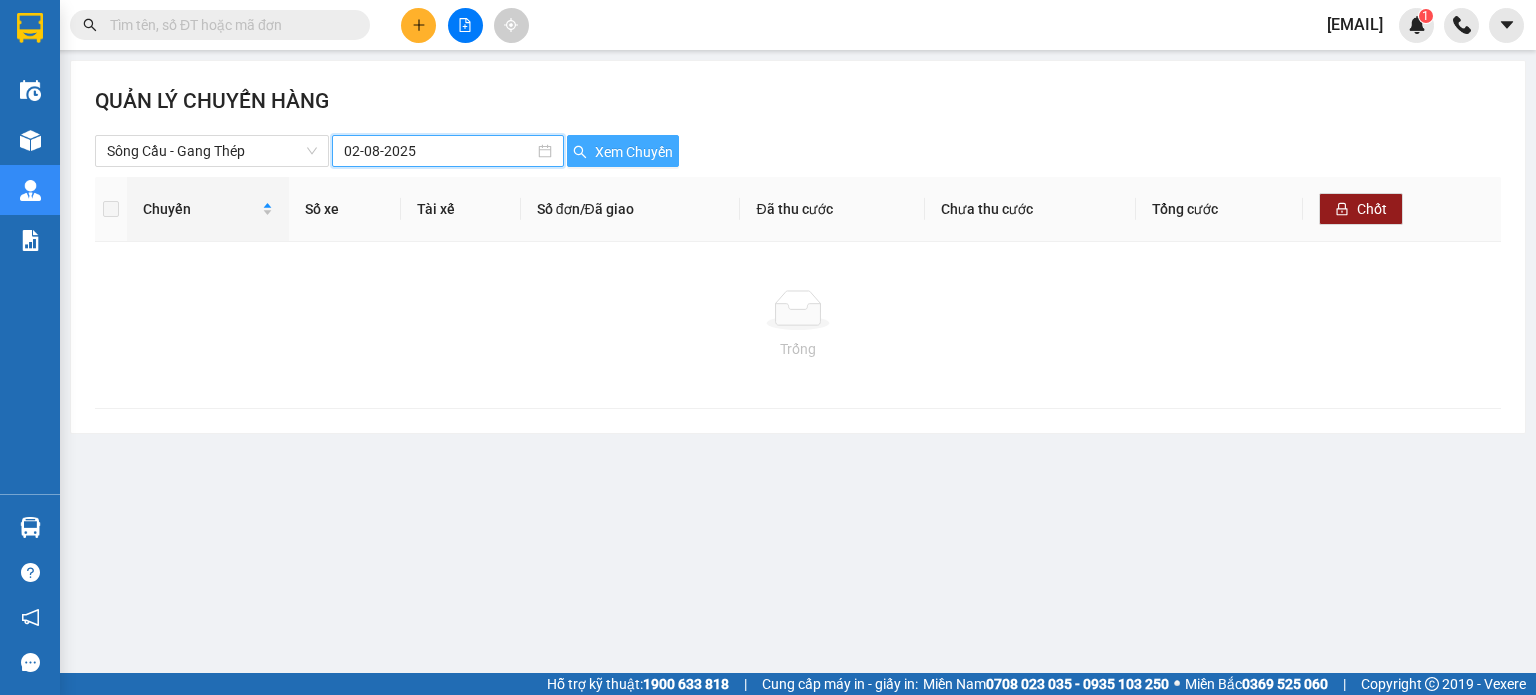 click on "Xem Chuyến" at bounding box center (623, 151) 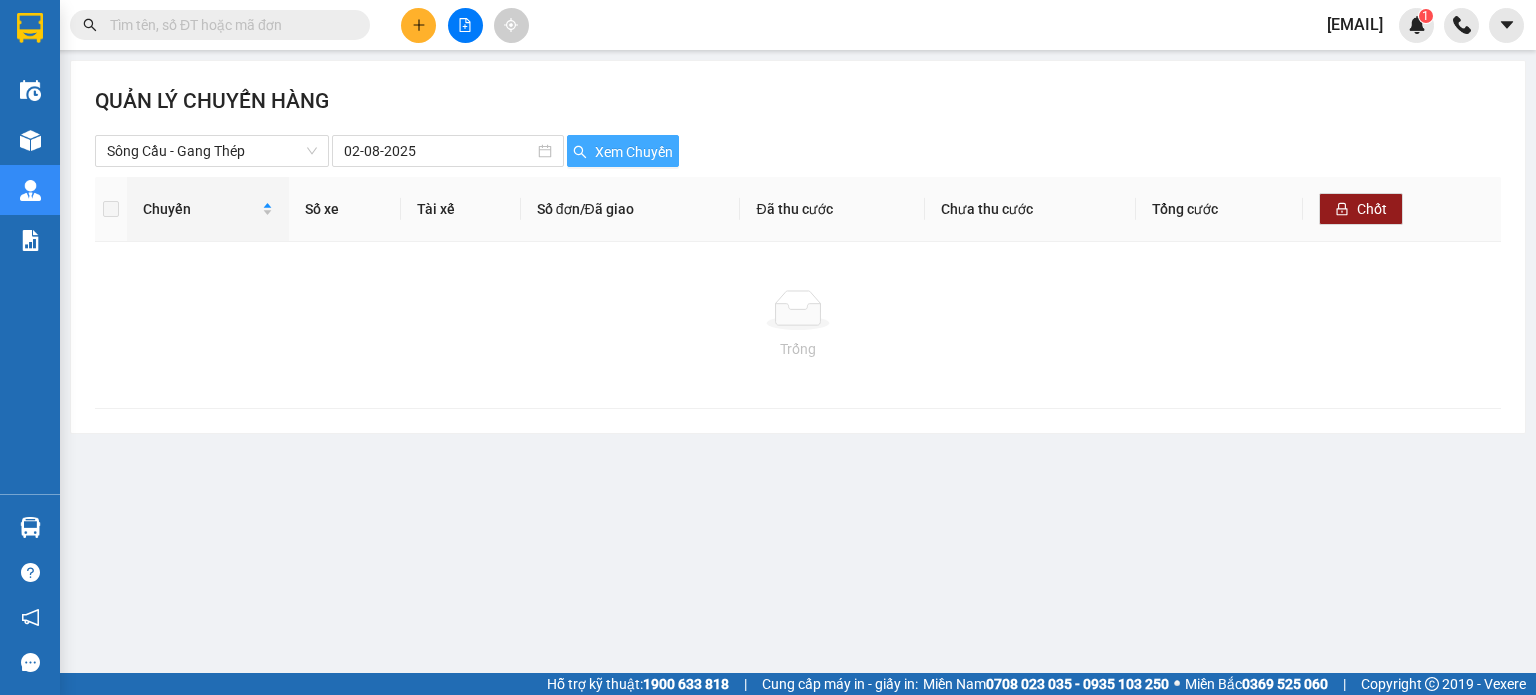 drag, startPoint x: 629, startPoint y: 138, endPoint x: 607, endPoint y: 147, distance: 23.769728 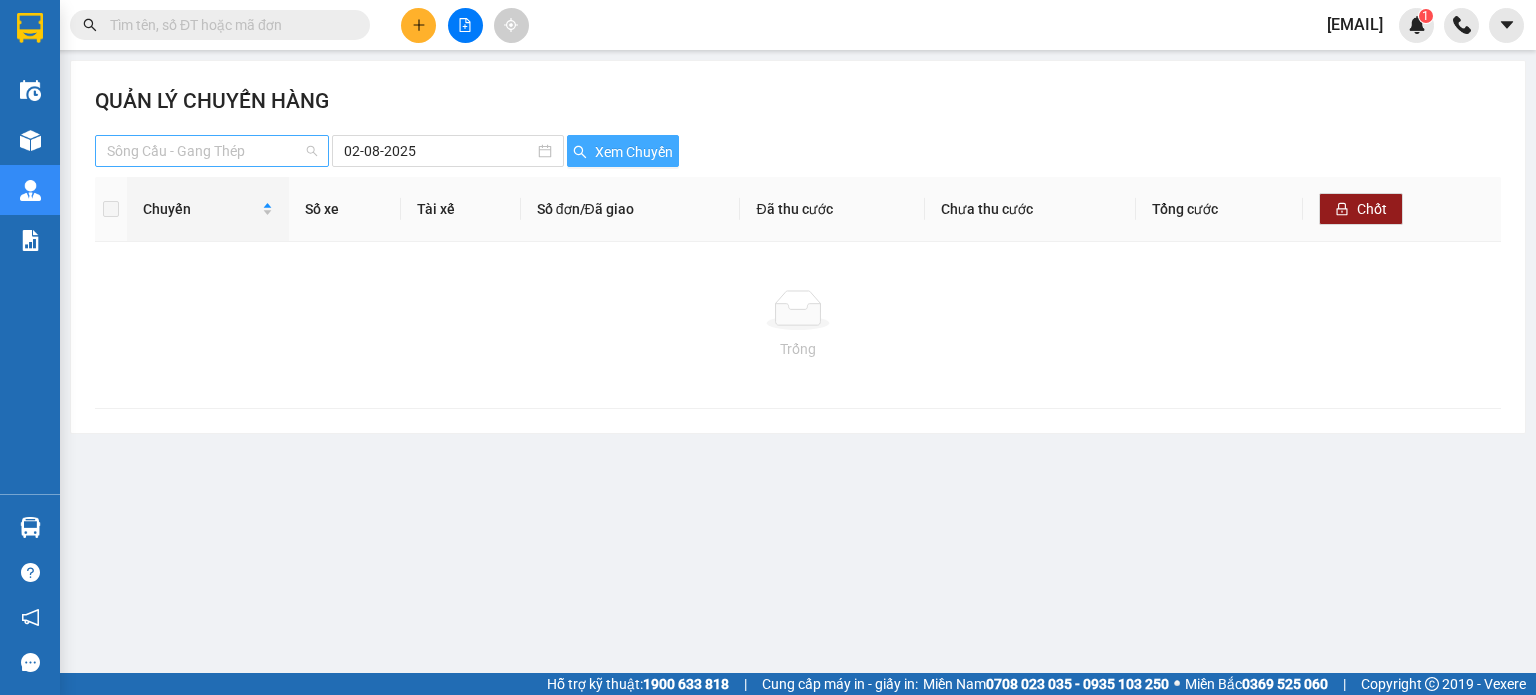 click on "Sông Cầu - Gang Thép" at bounding box center [212, 151] 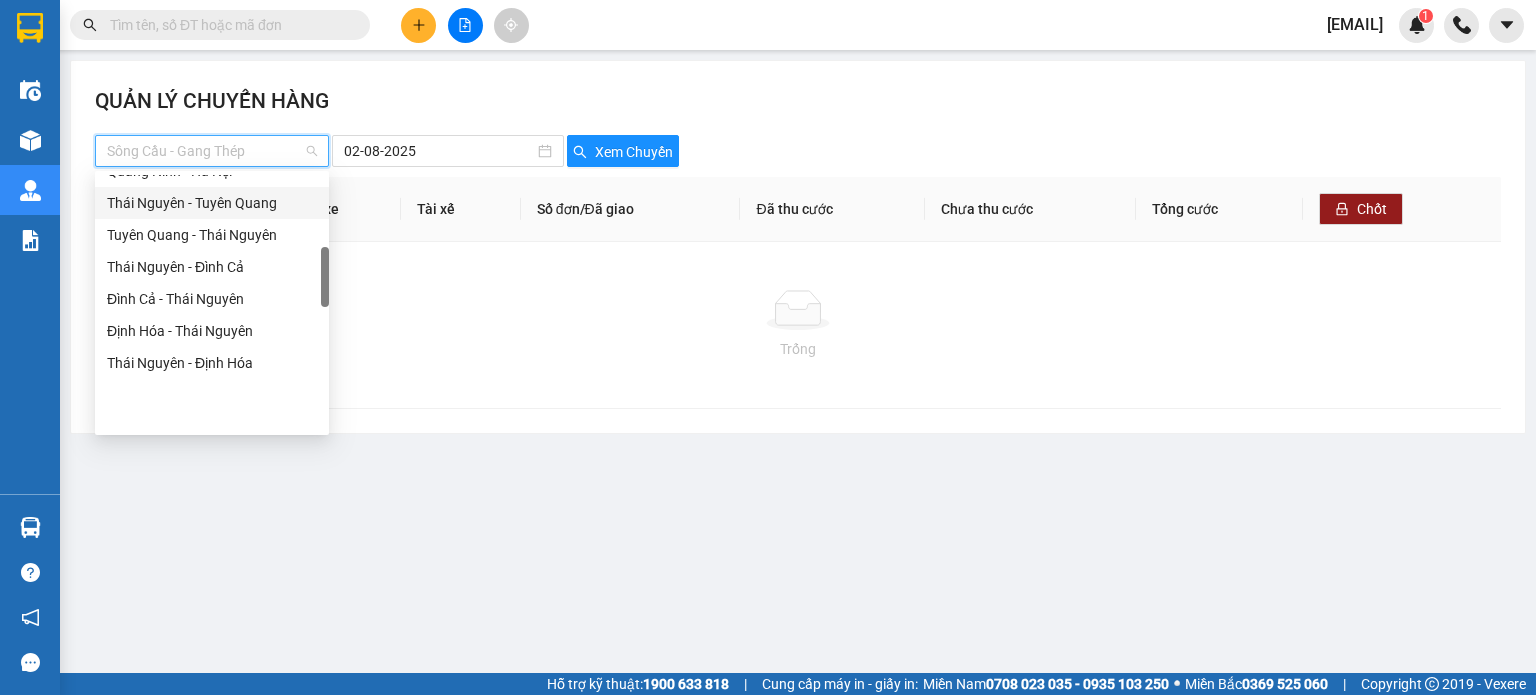 scroll, scrollTop: 400, scrollLeft: 0, axis: vertical 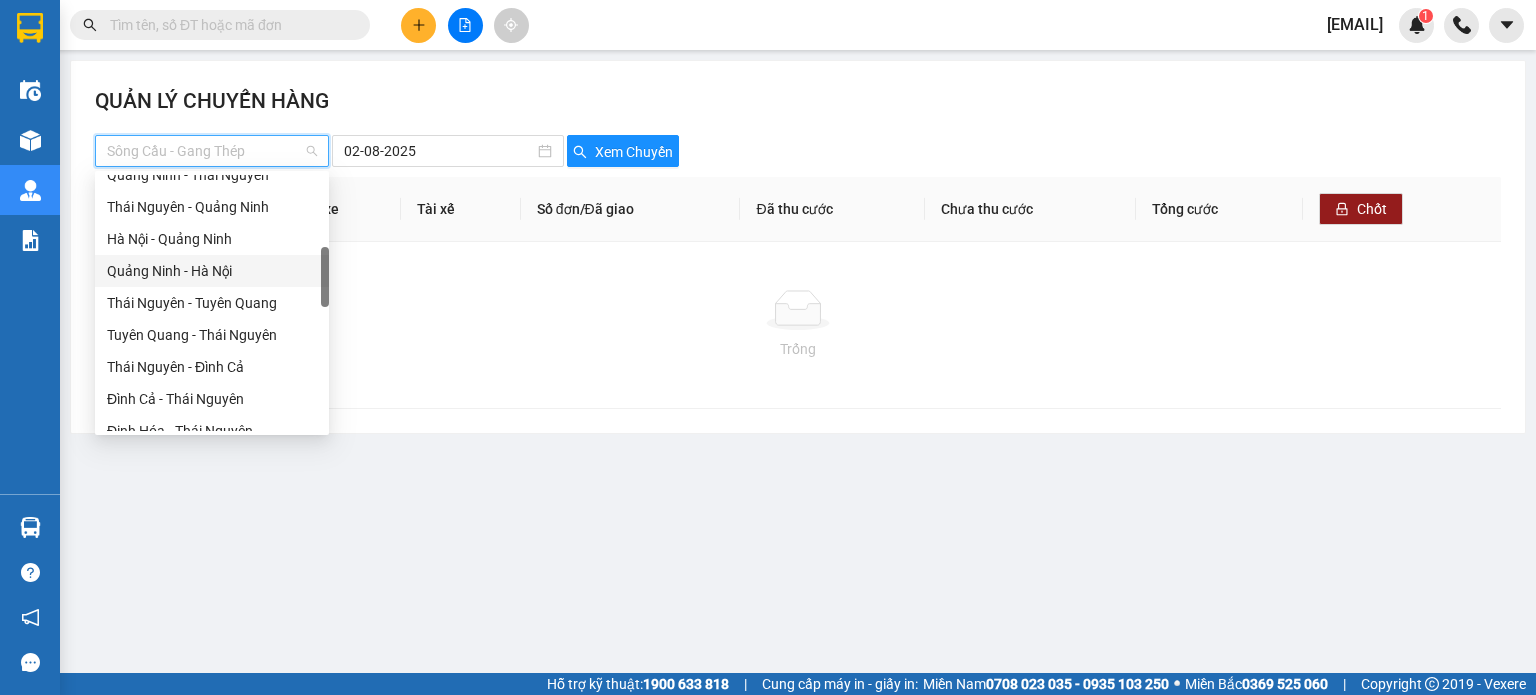 click on "Hà Nội - Quảng Ninh" at bounding box center (212, 239) 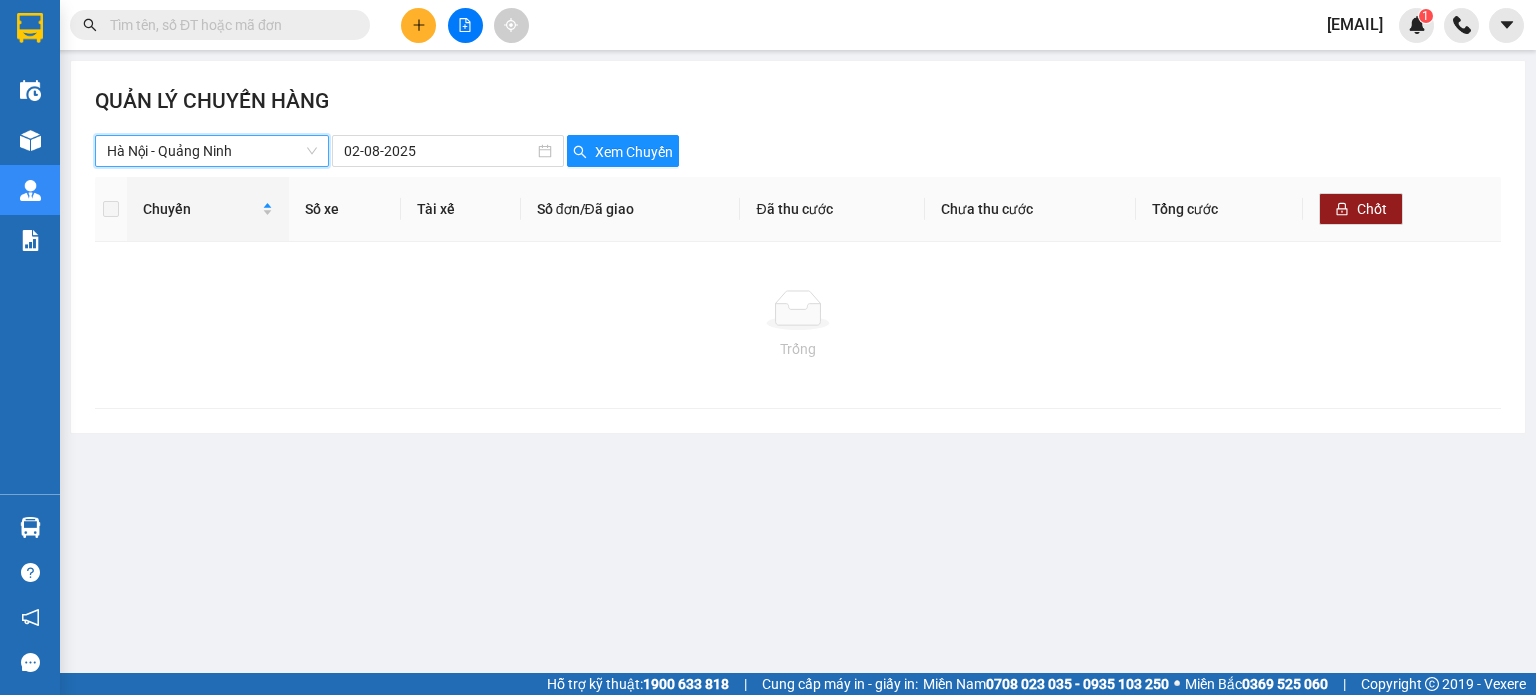 click on "Trống" at bounding box center (798, 325) 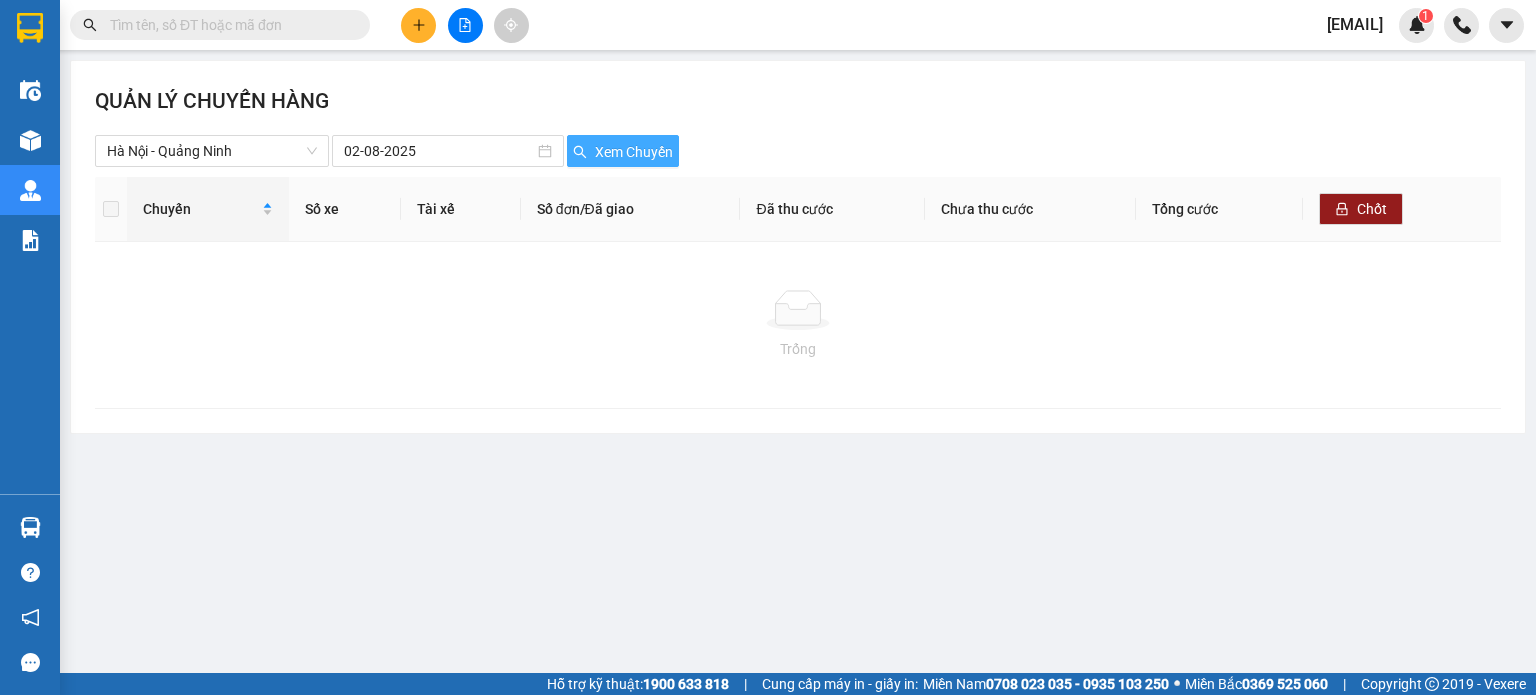 click 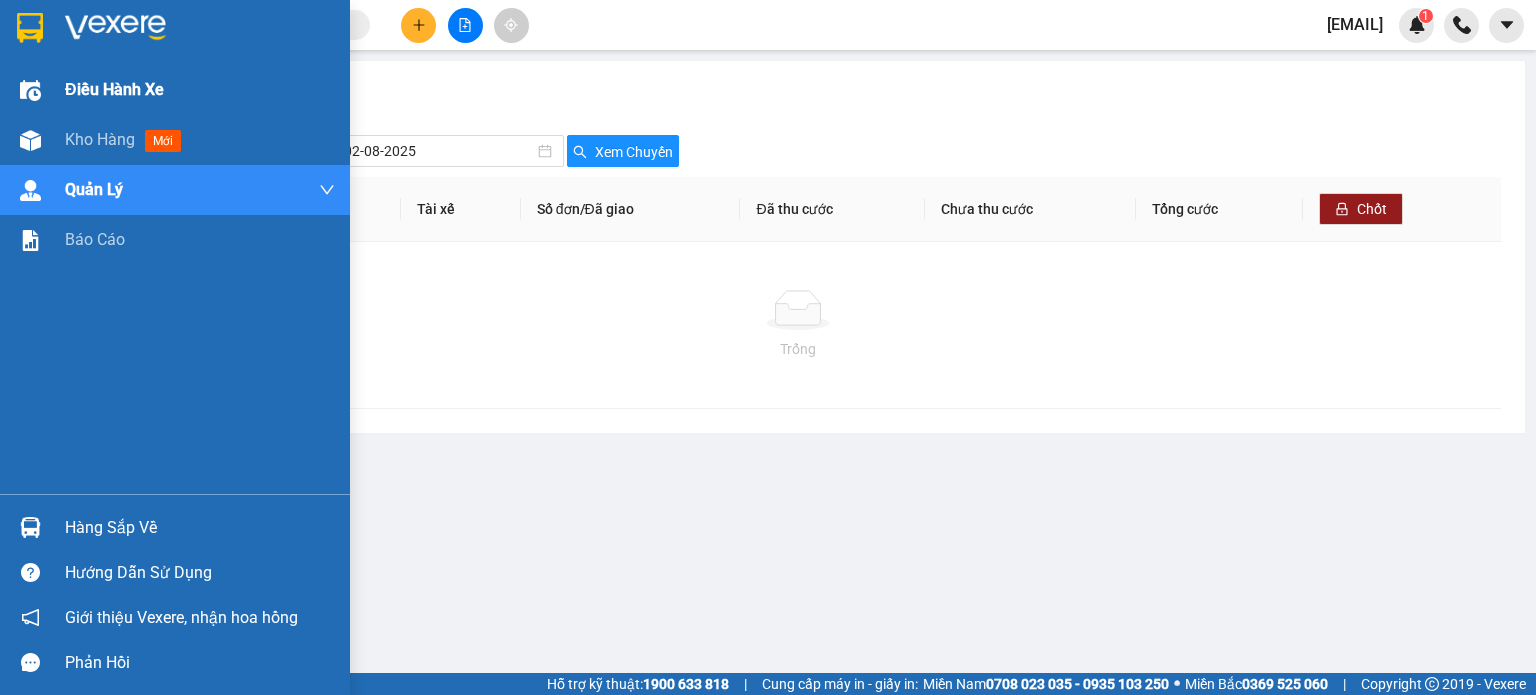click on "Điều hành xe" at bounding box center (114, 89) 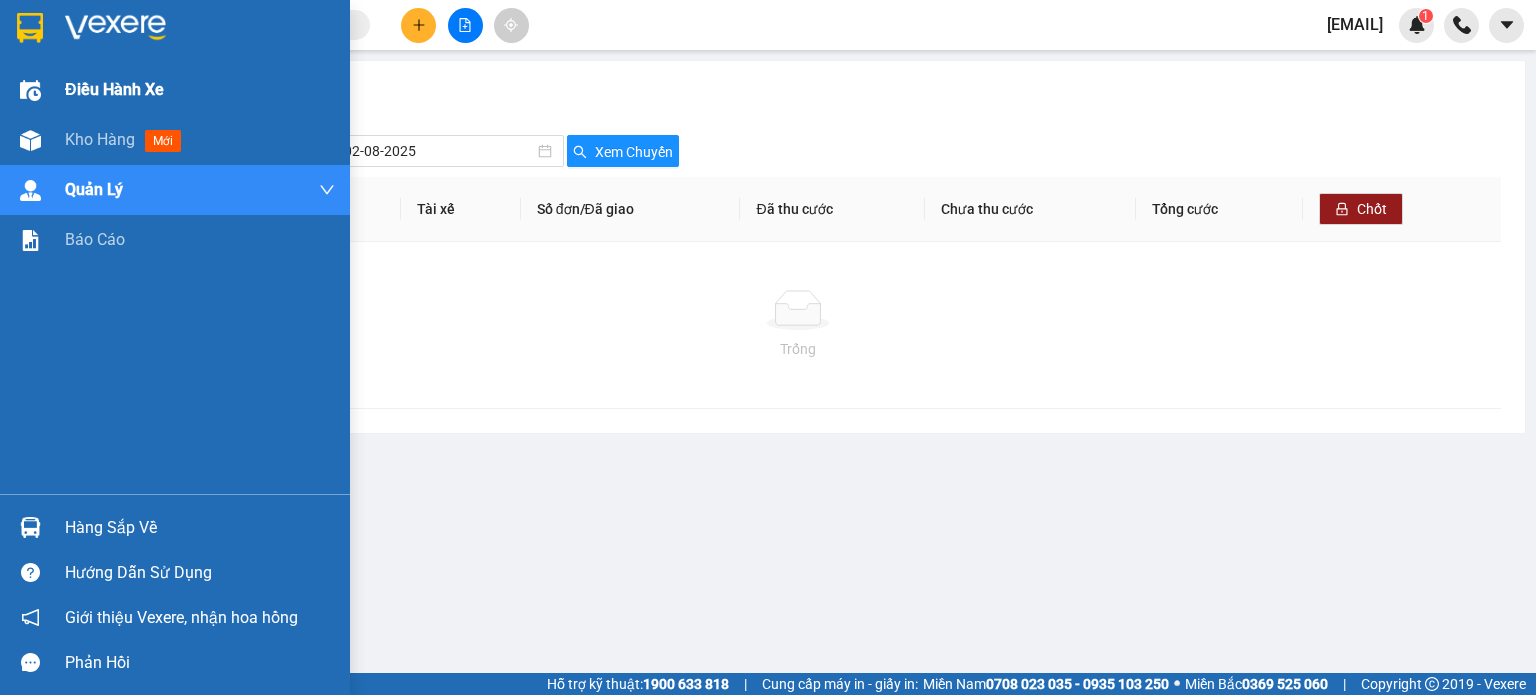 click on "Điều hành xe" at bounding box center (114, 89) 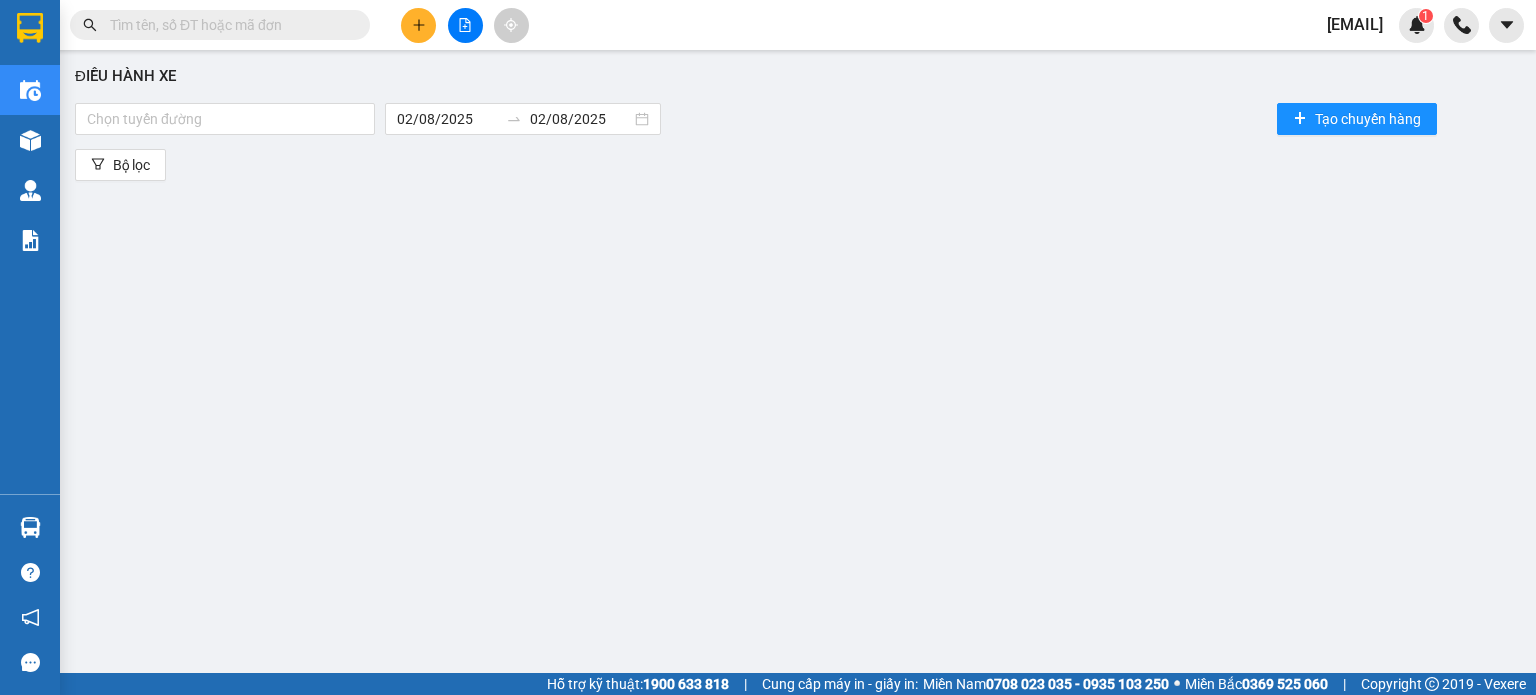 click on "Điều hành xe   Chọn tuyến đường 02/08/2025 02/08/2025 Tạo chuyến hàng Bộ lọc" at bounding box center [798, 362] 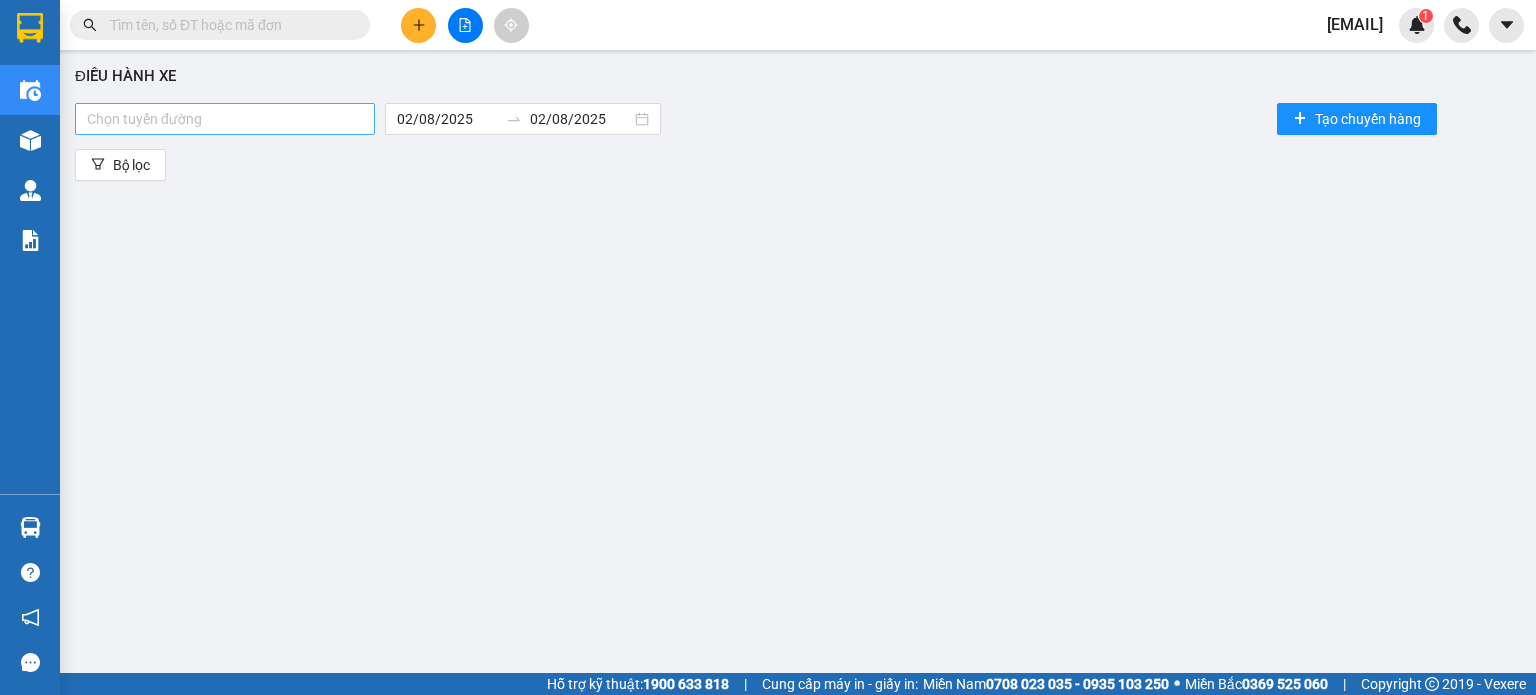 click at bounding box center [225, 119] 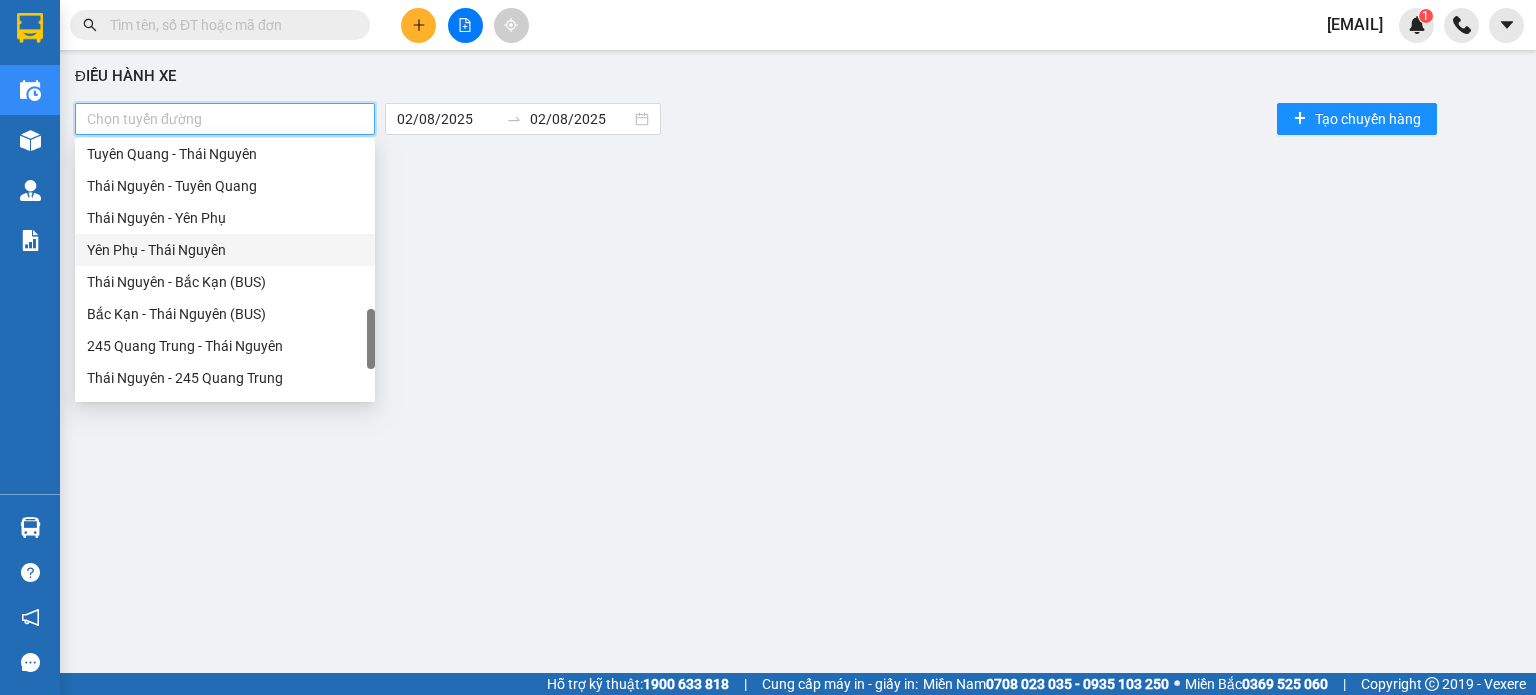 scroll, scrollTop: 1088, scrollLeft: 0, axis: vertical 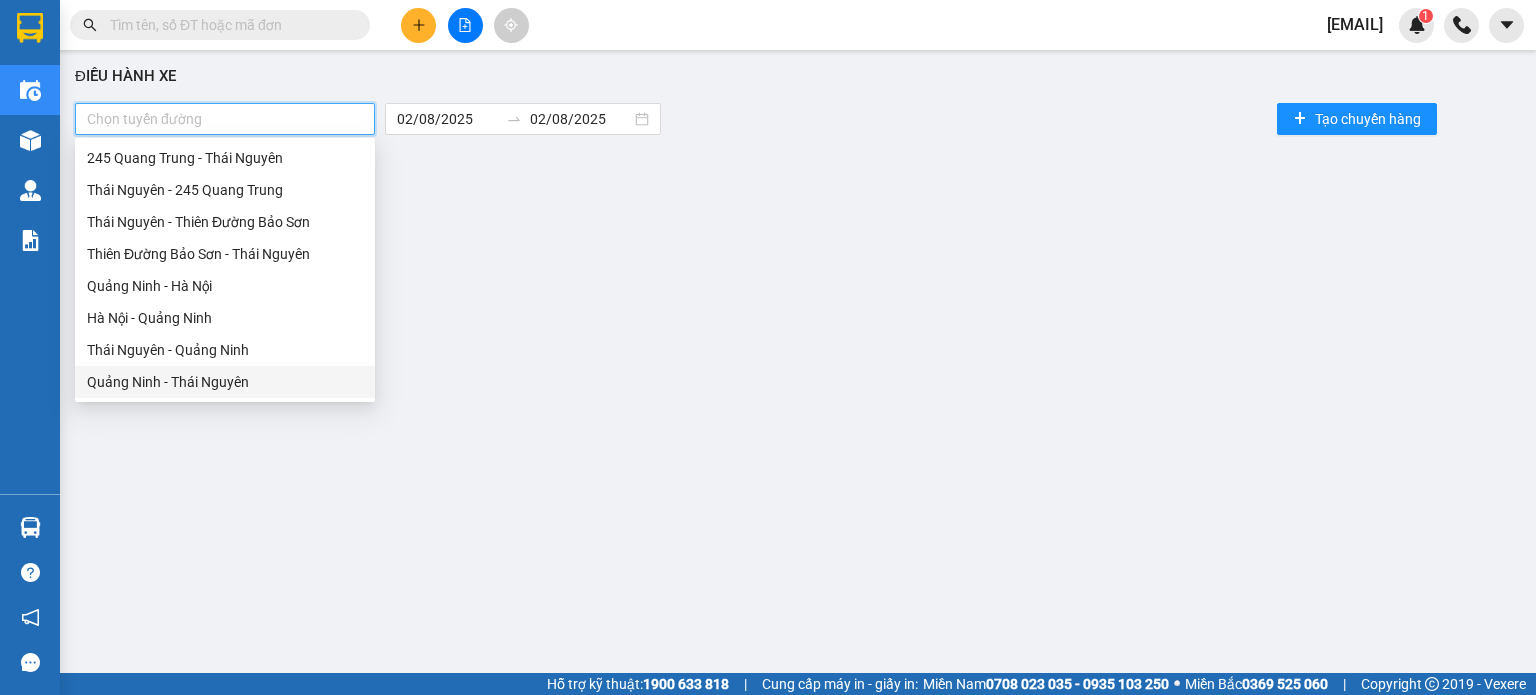 click on "Quảng Ninh - Thái Nguyên" at bounding box center (225, 382) 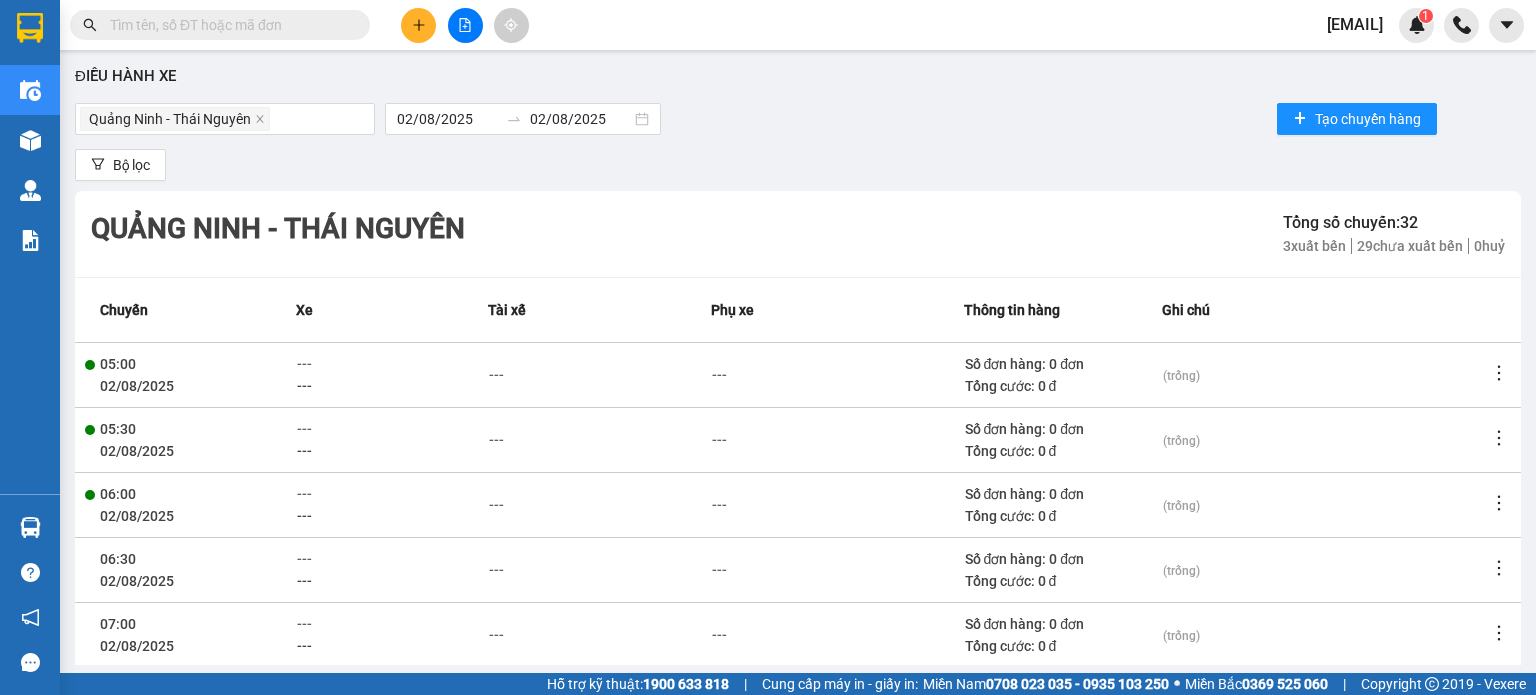 click on "[LOCATION] - [LOCATION]   [DATE] [DATE] [ACTION]" at bounding box center (798, 119) 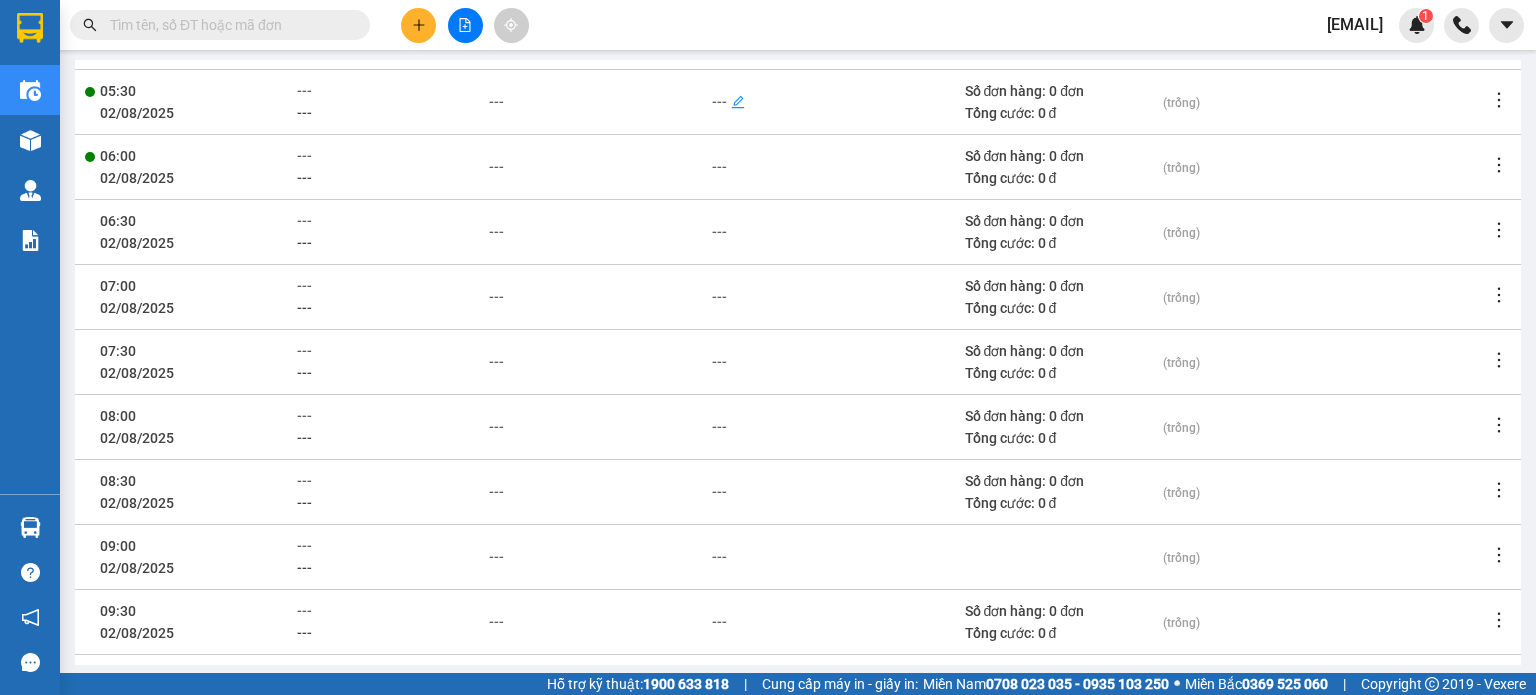 scroll, scrollTop: 408, scrollLeft: 0, axis: vertical 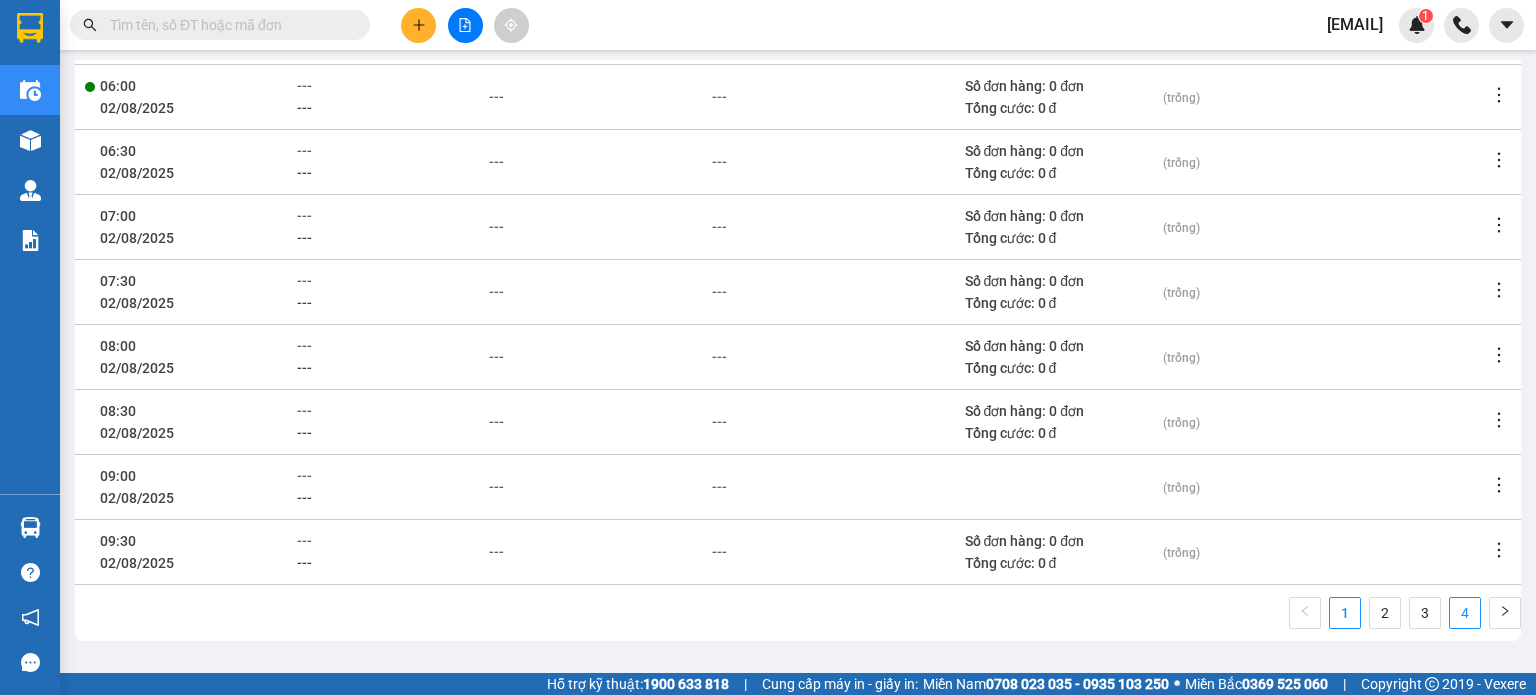 click on "4" at bounding box center [1465, 613] 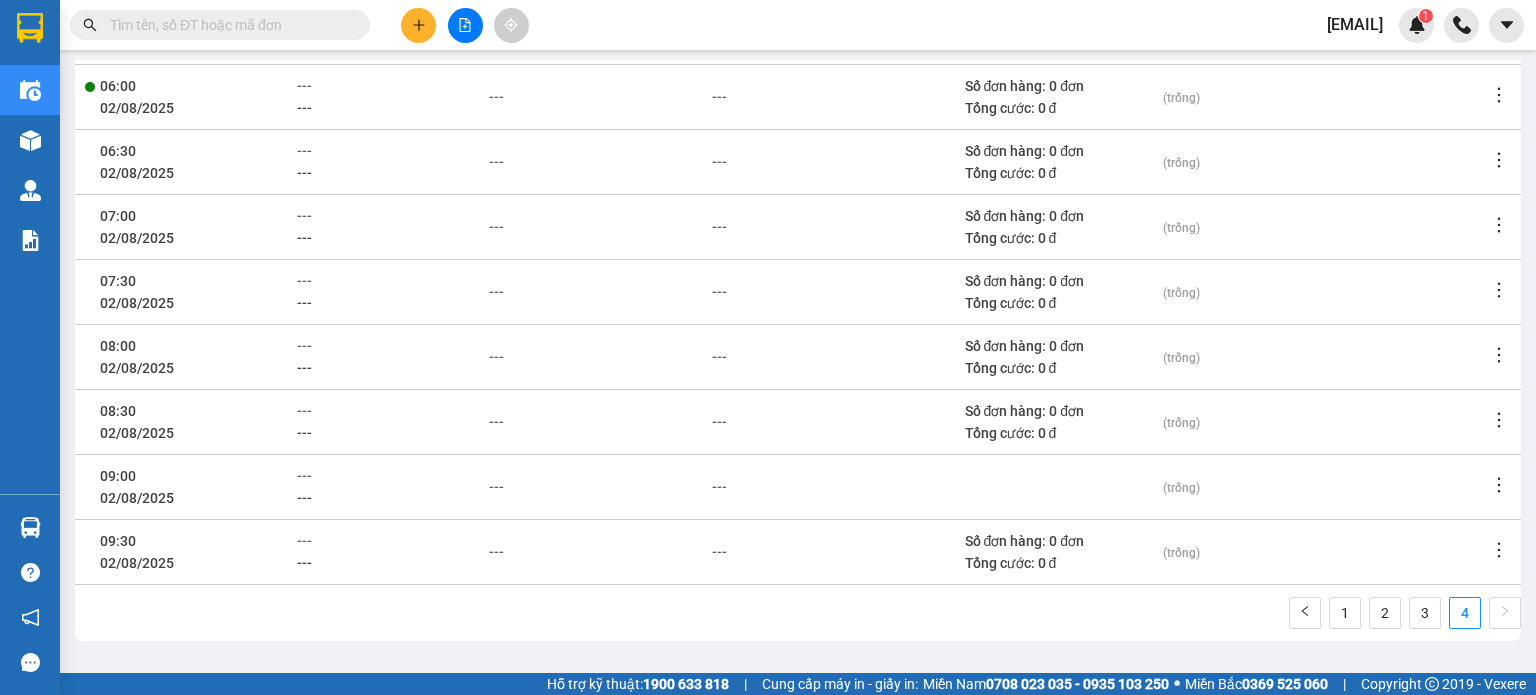 scroll, scrollTop: 1, scrollLeft: 0, axis: vertical 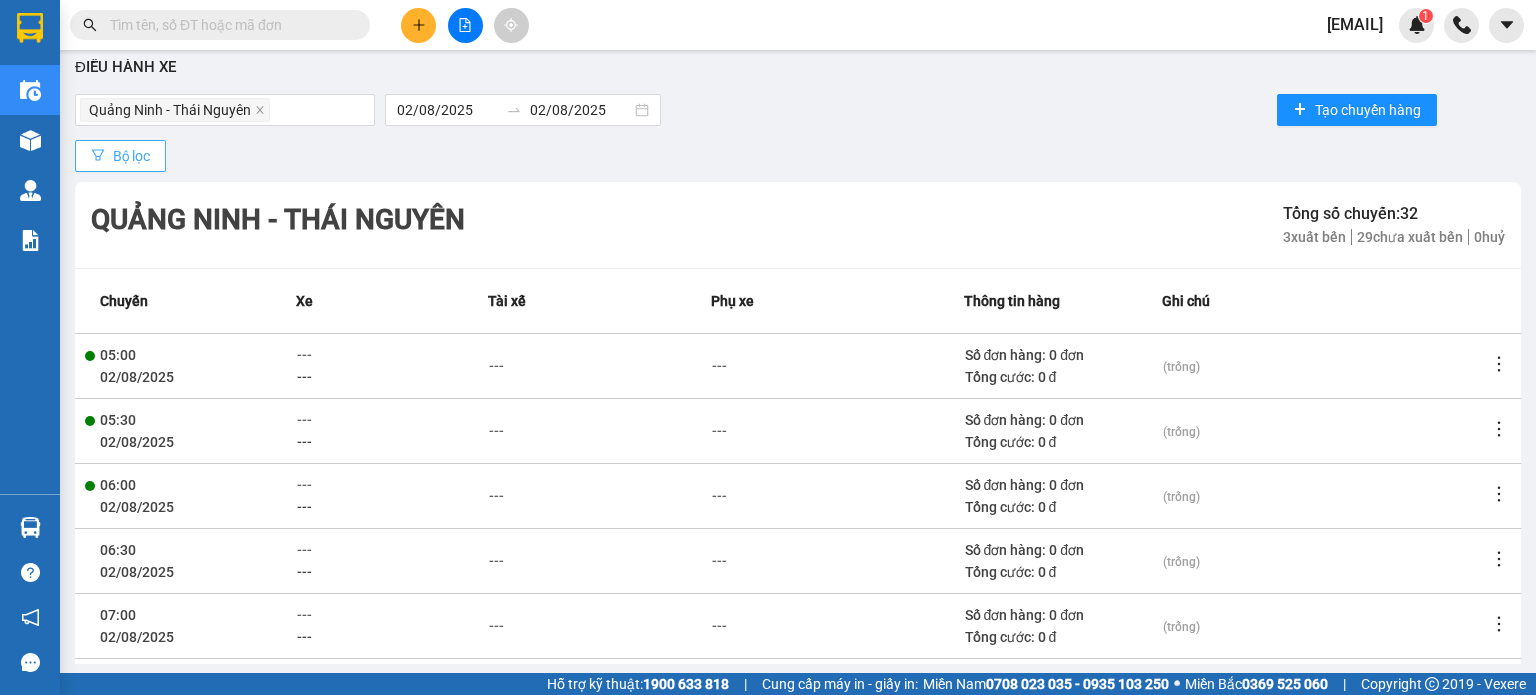 click on "Bộ lọc" at bounding box center (131, 156) 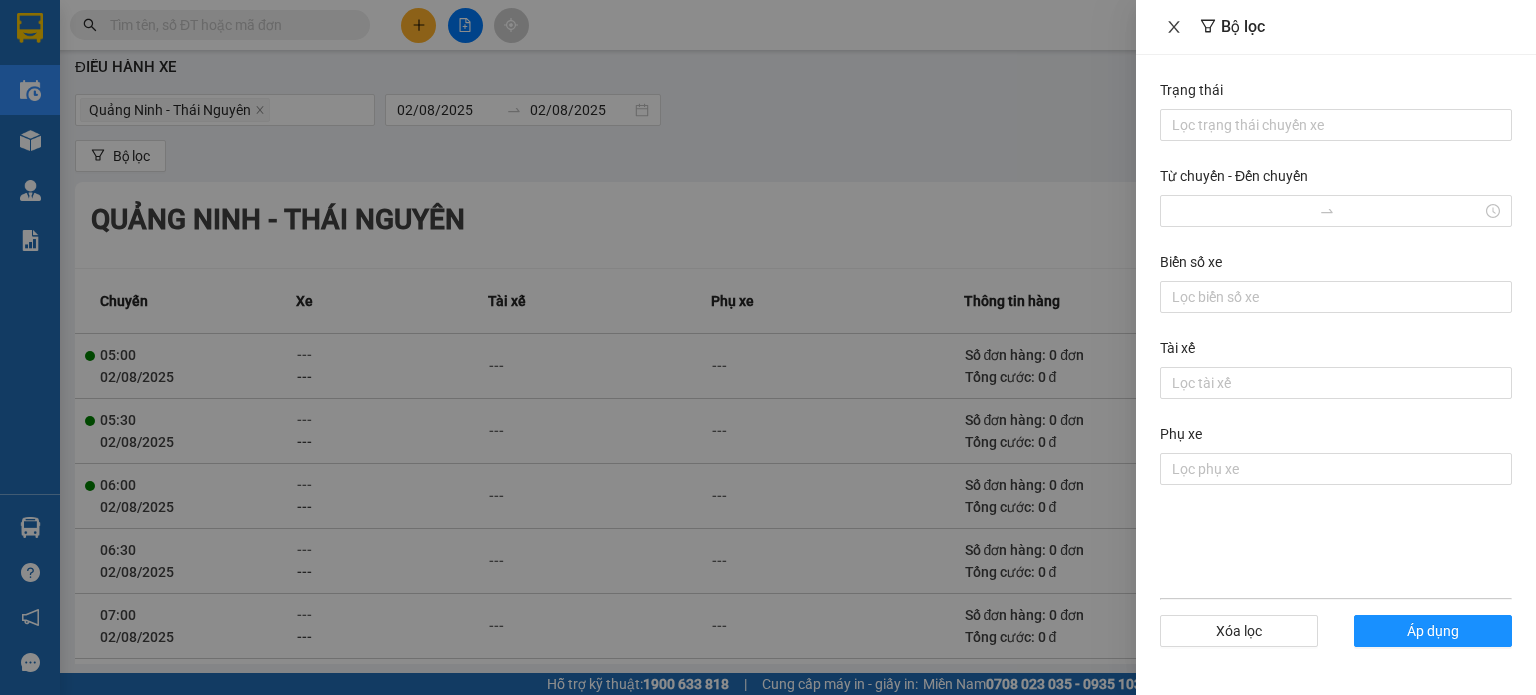 click 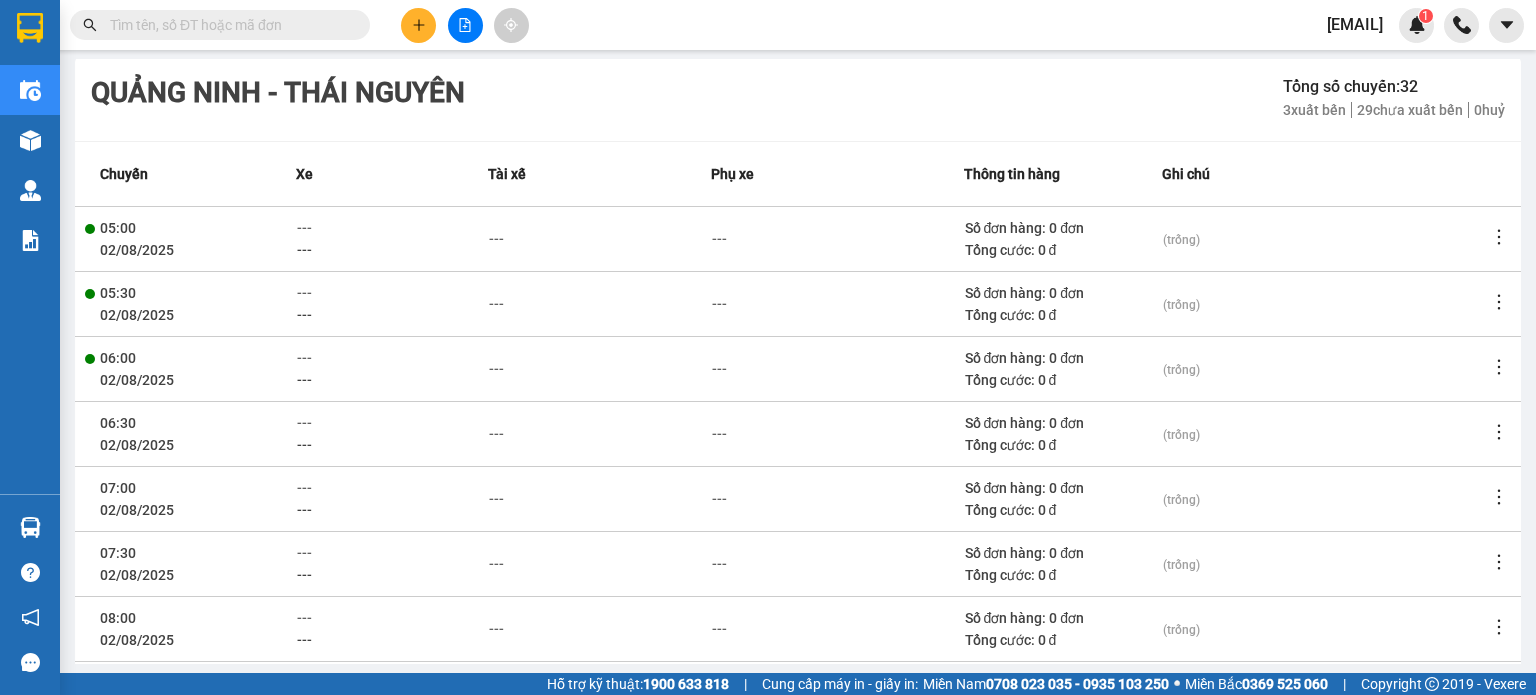 scroll, scrollTop: 0, scrollLeft: 0, axis: both 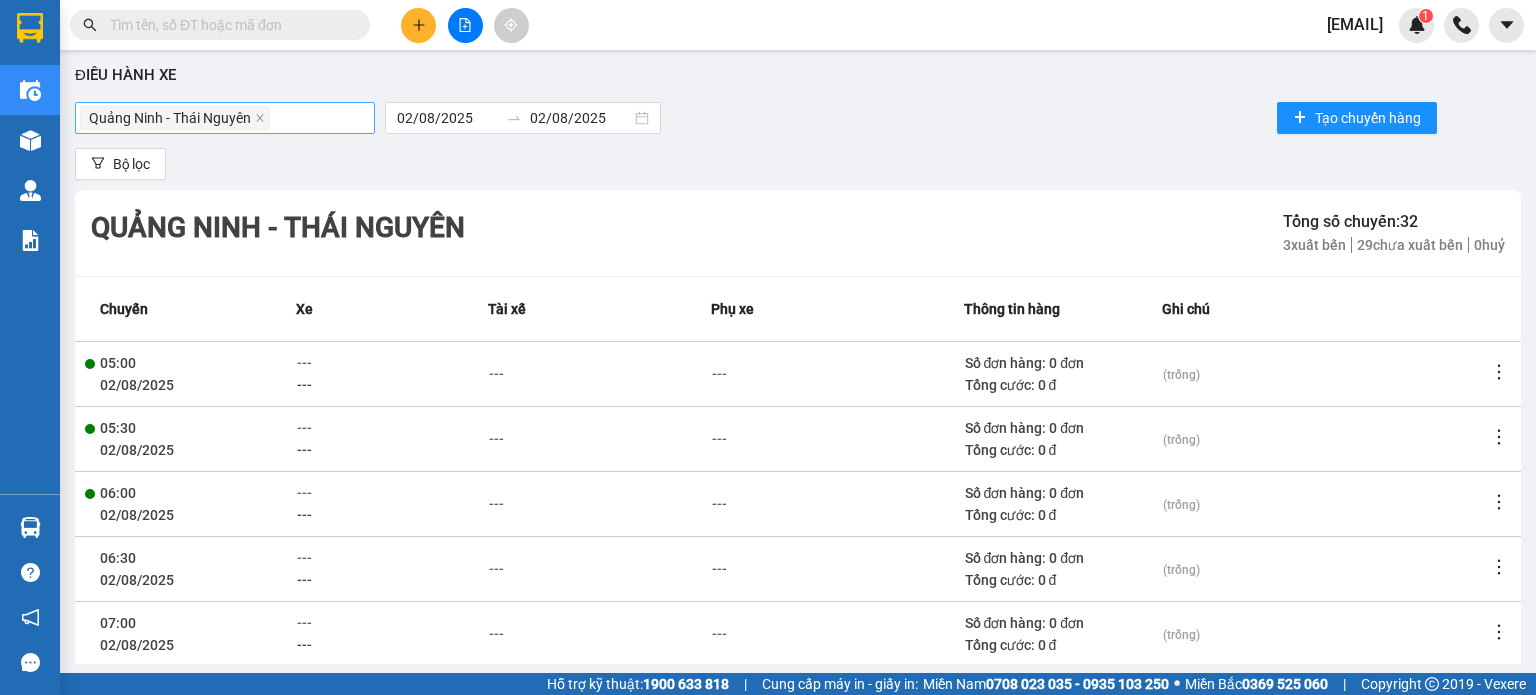 click on "Quảng Ninh - Thái Nguyên" at bounding box center [225, 118] 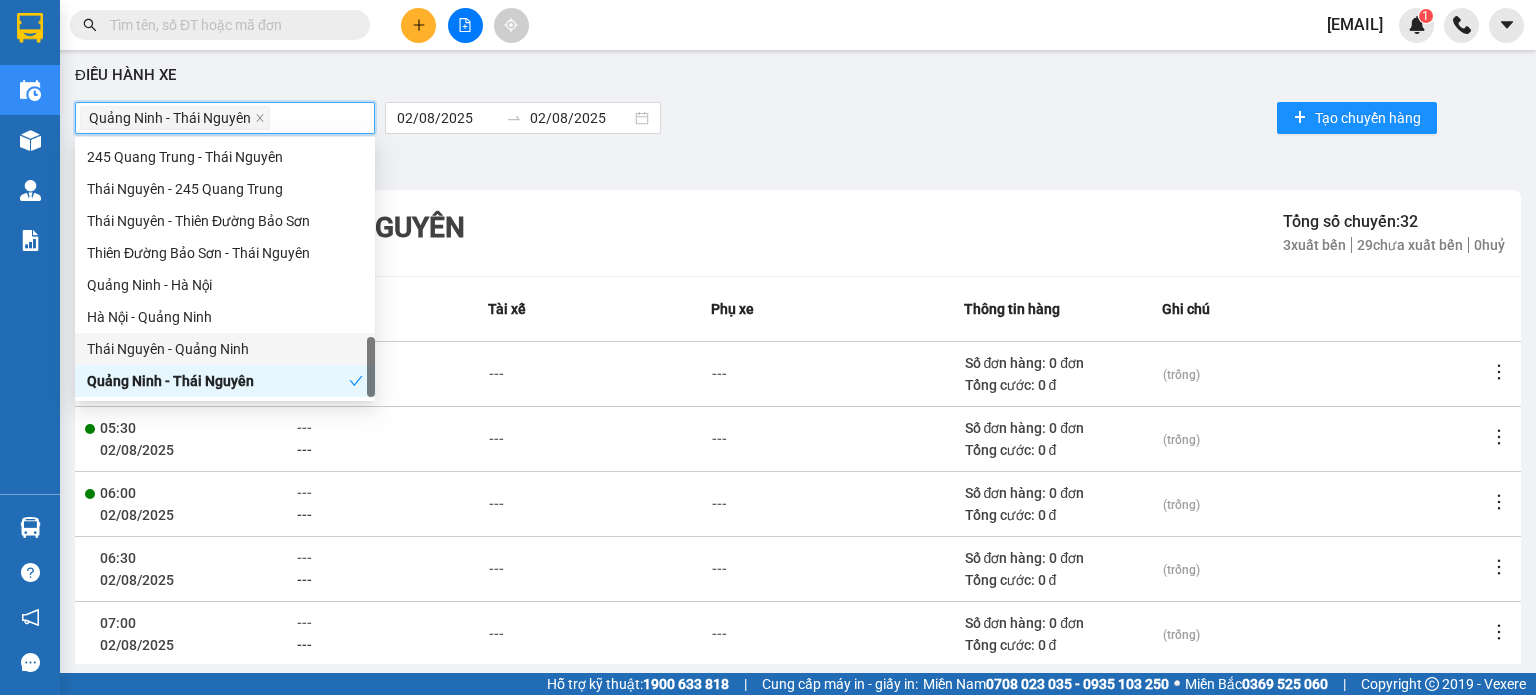 click on "Thái Nguyên - Quảng Ninh" at bounding box center [225, 349] 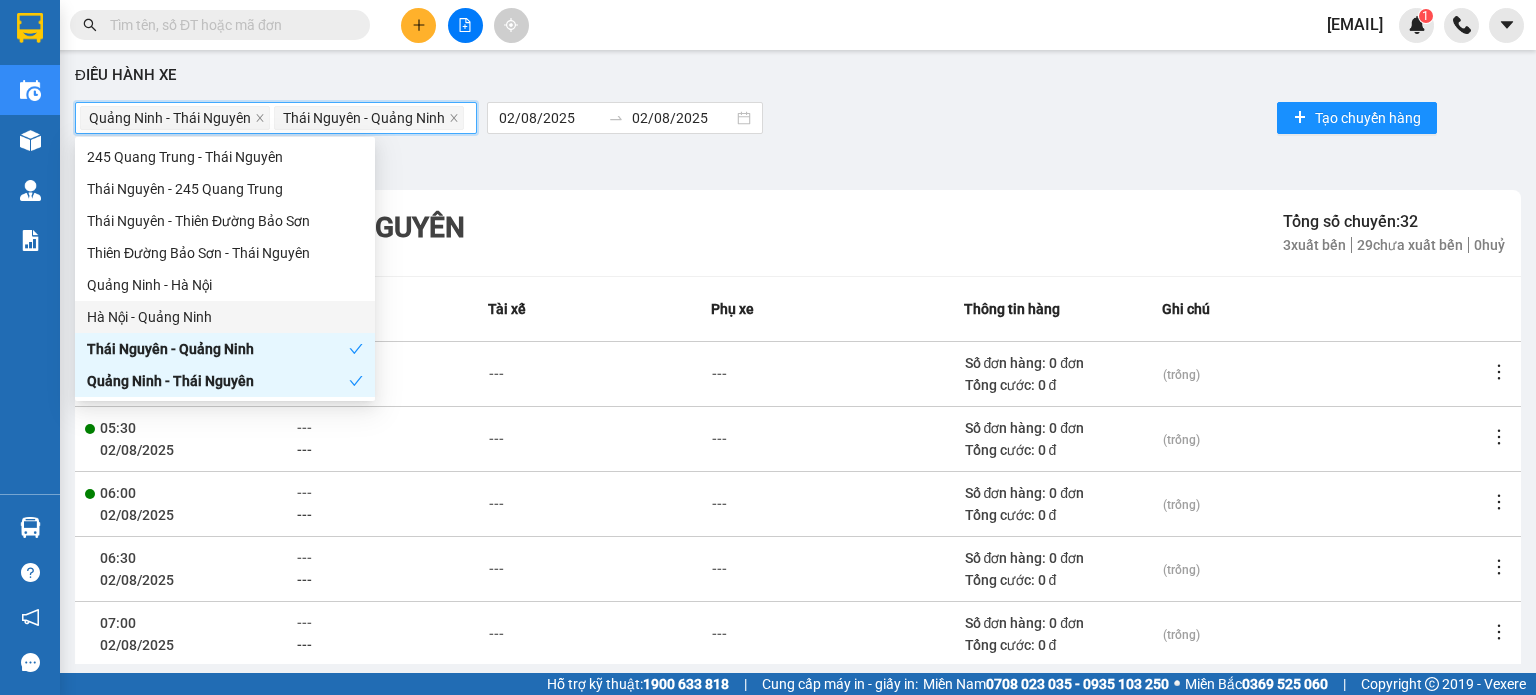 drag, startPoint x: 314, startPoint y: 323, endPoint x: 335, endPoint y: 316, distance: 22.135944 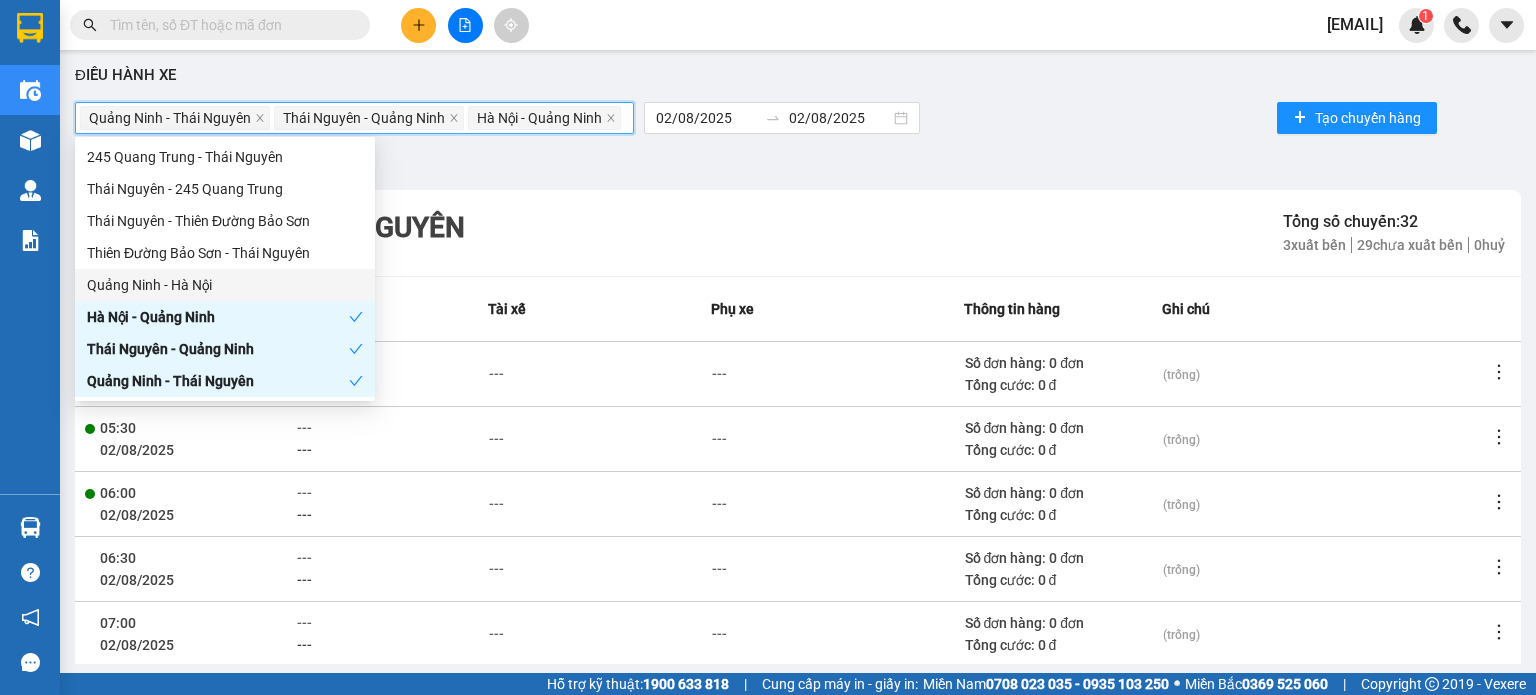 drag, startPoint x: 333, startPoint y: 283, endPoint x: 467, endPoint y: 243, distance: 139.84277 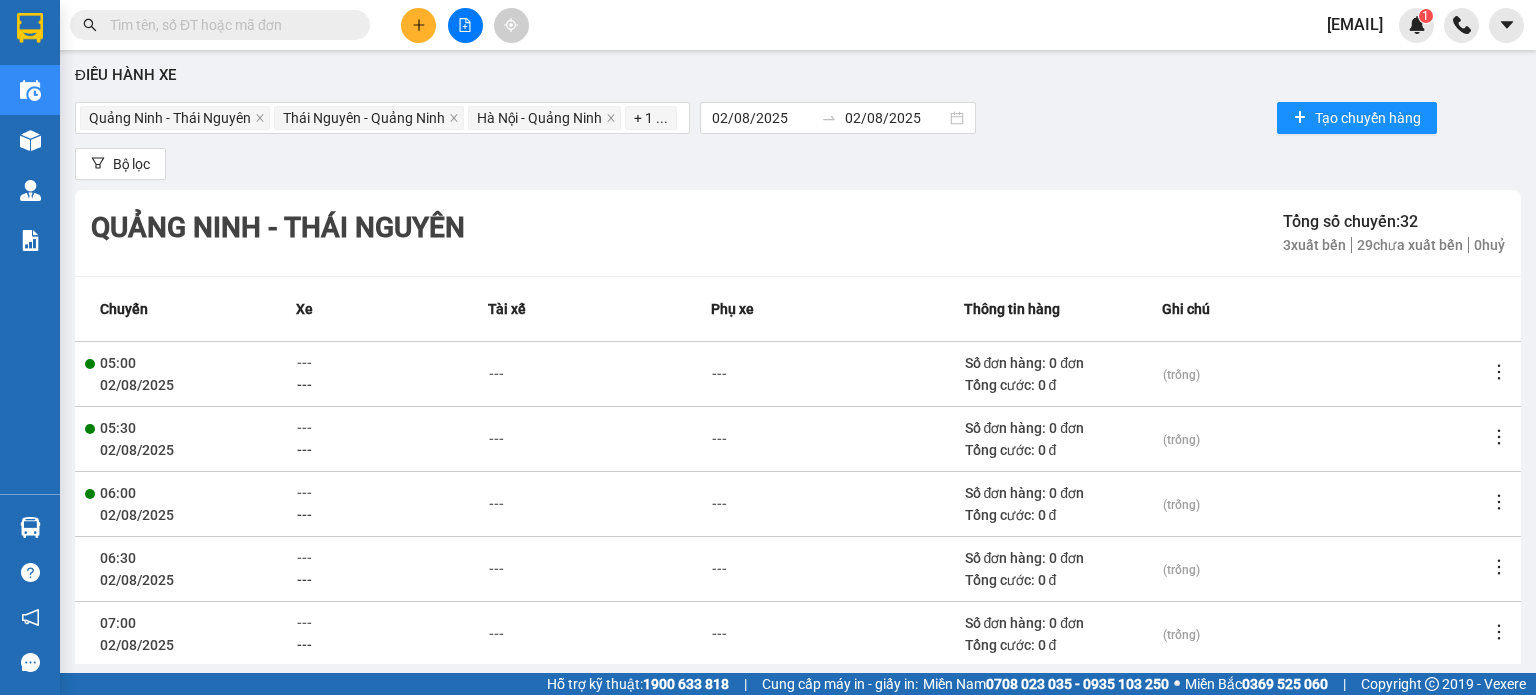 click on "Bộ lọc" at bounding box center [798, 164] 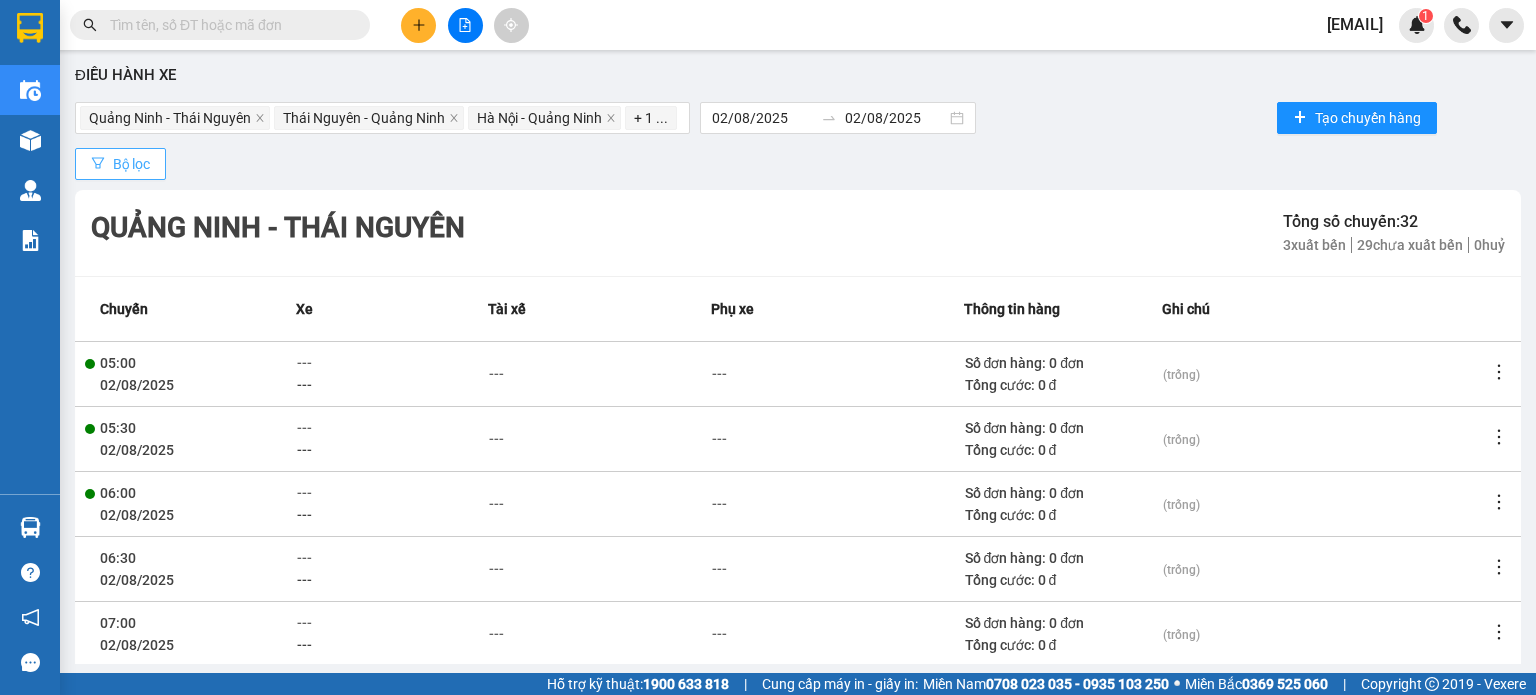 drag, startPoint x: 142, startPoint y: 159, endPoint x: 220, endPoint y: 160, distance: 78.00641 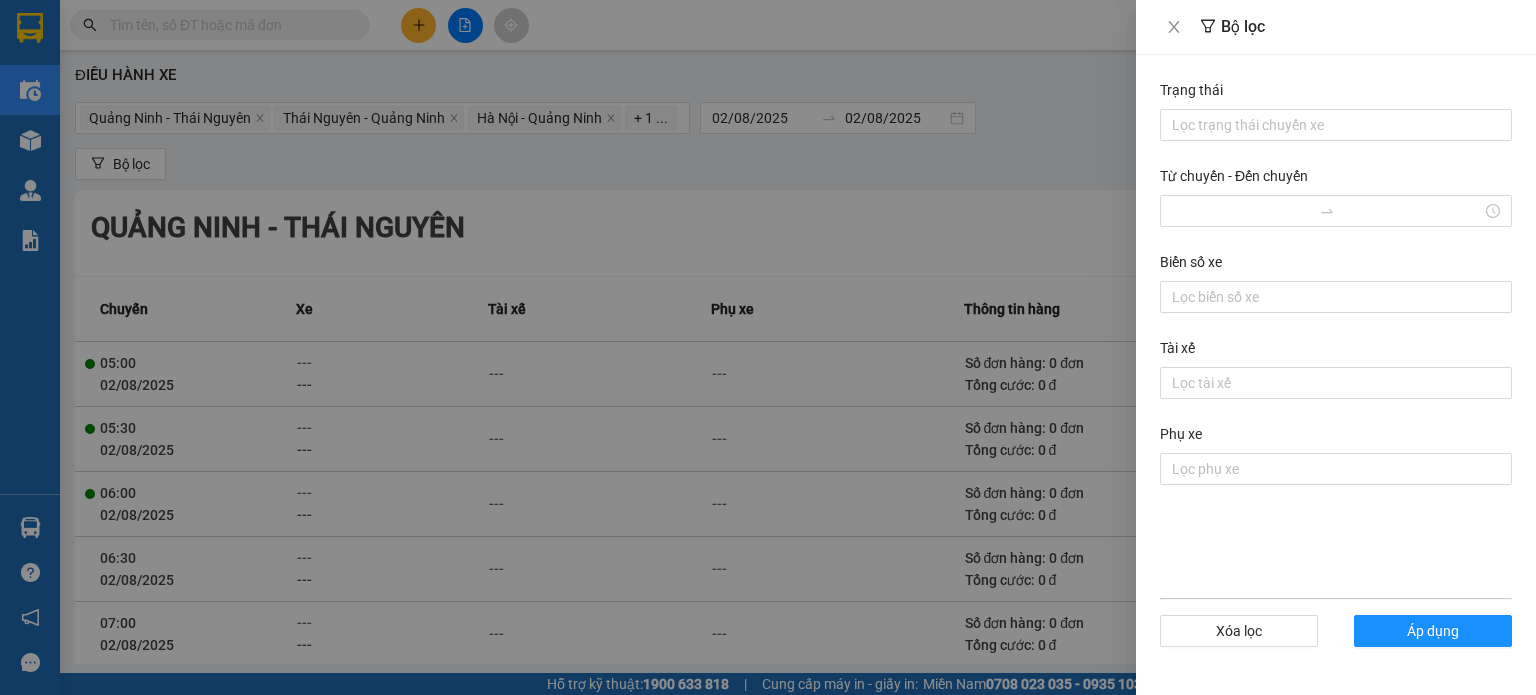 click at bounding box center (768, 347) 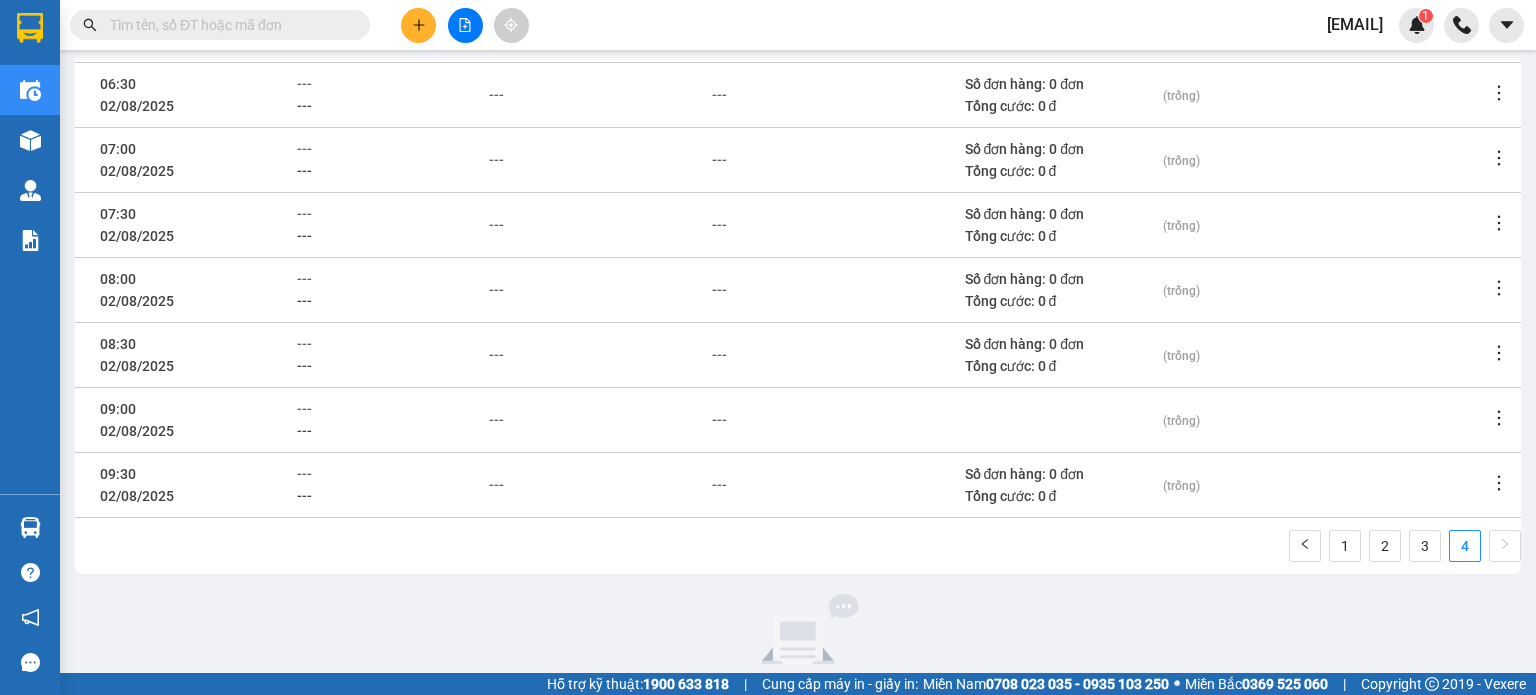 scroll, scrollTop: 300, scrollLeft: 0, axis: vertical 